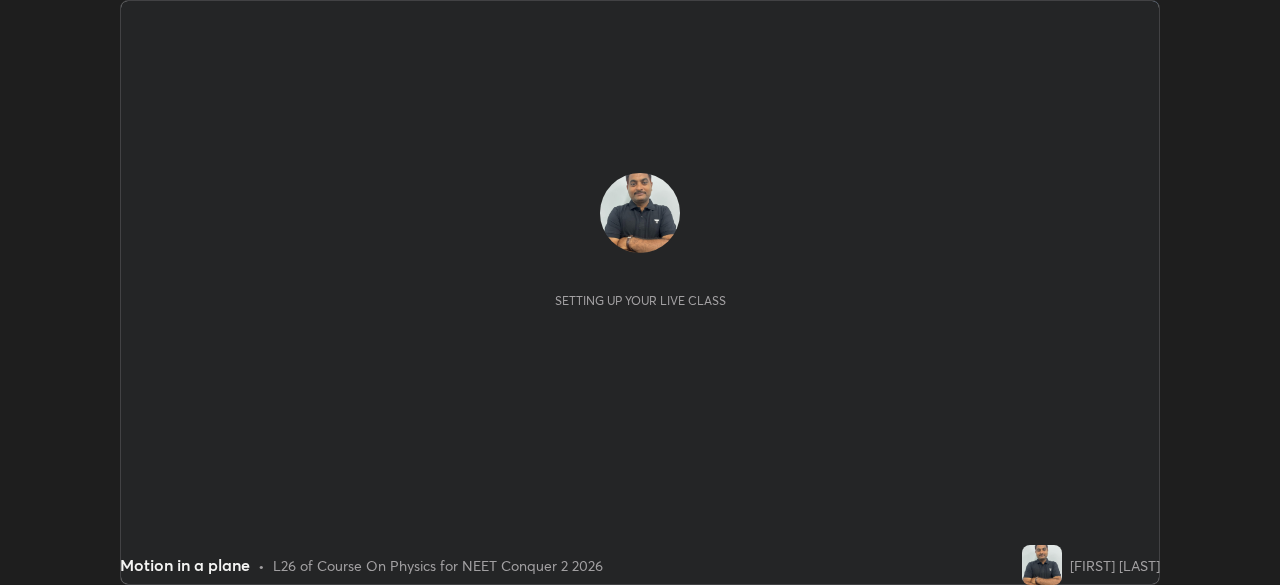 scroll, scrollTop: 0, scrollLeft: 0, axis: both 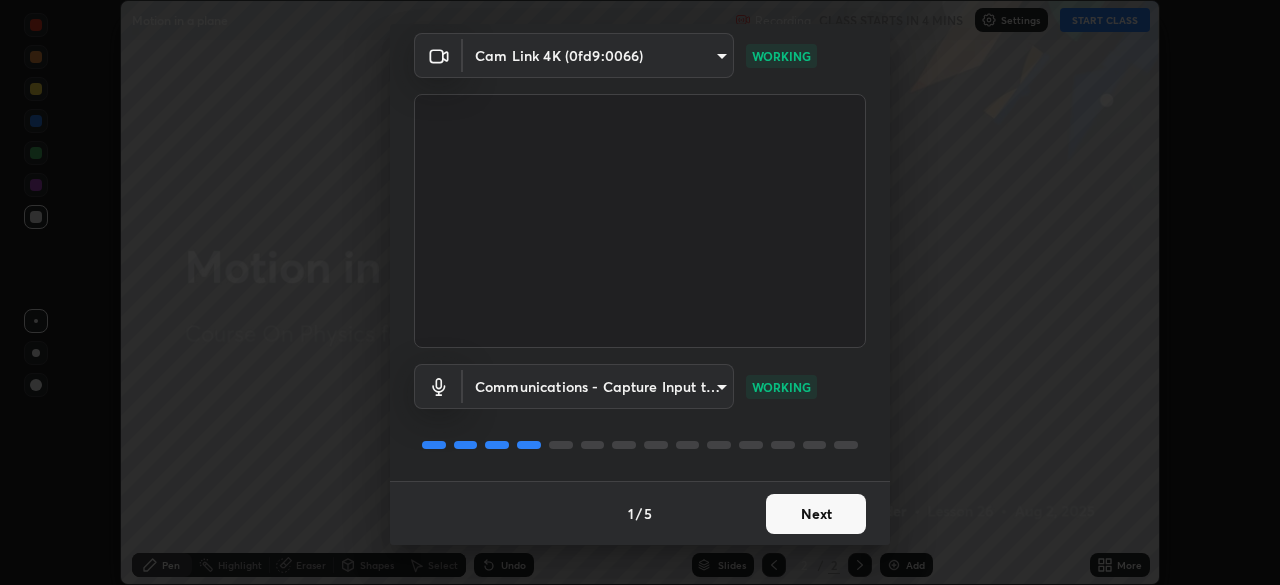 click on "Next" at bounding box center (816, 514) 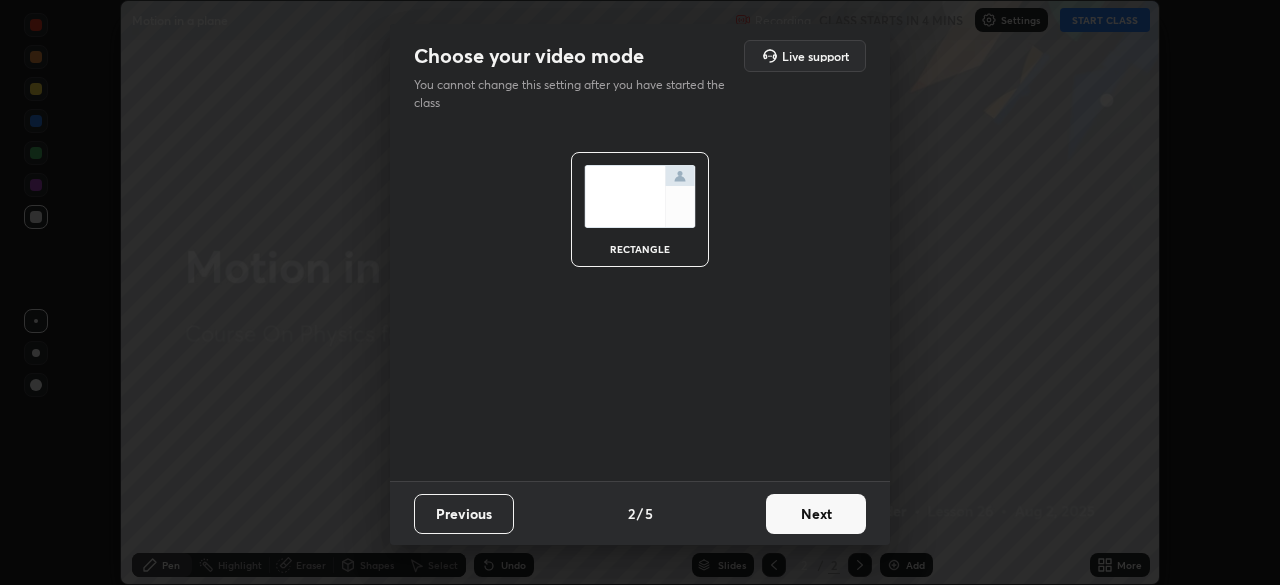 scroll, scrollTop: 0, scrollLeft: 0, axis: both 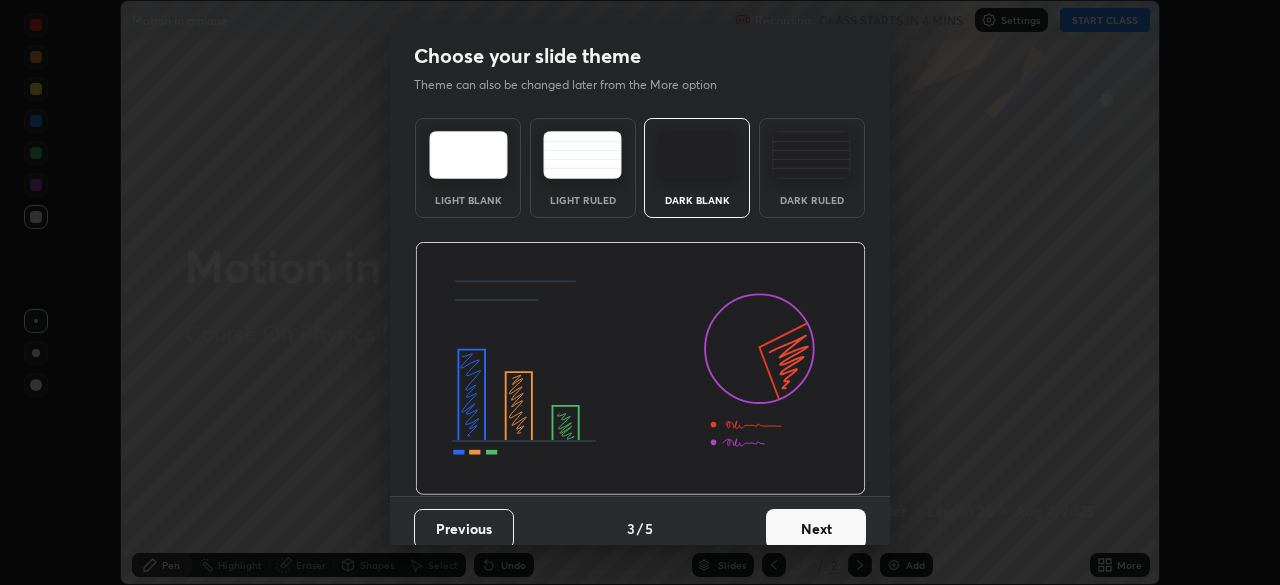 click on "Next" at bounding box center [816, 529] 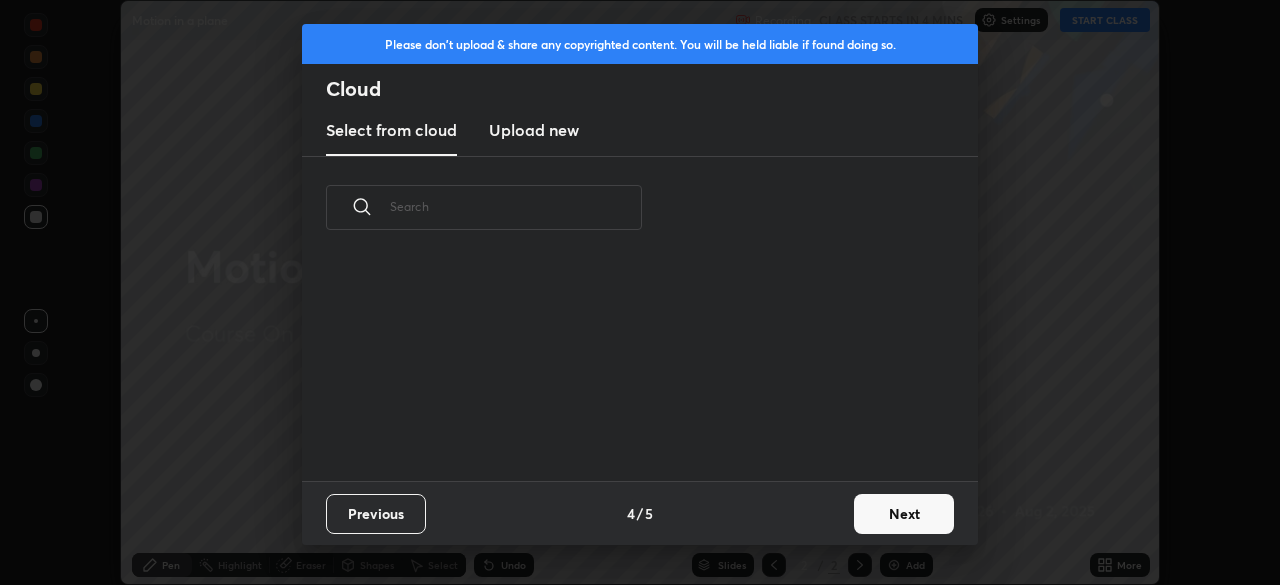 click on "Next" at bounding box center [904, 514] 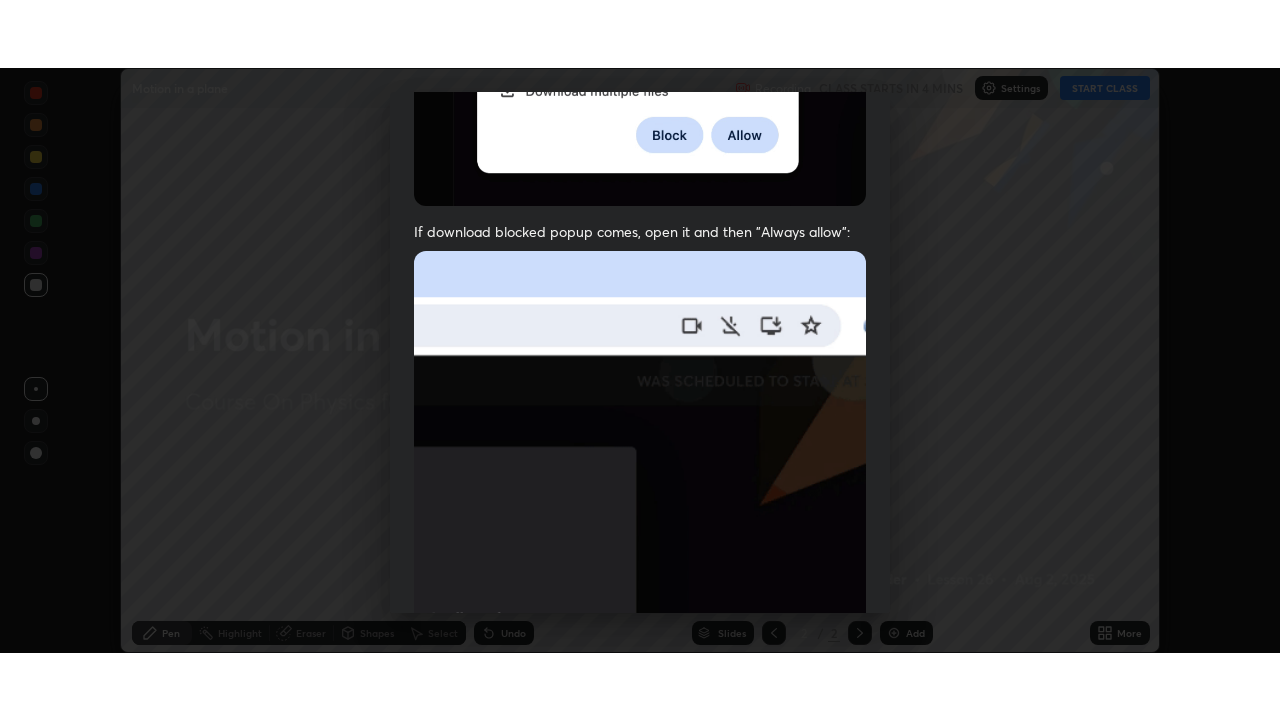 scroll, scrollTop: 479, scrollLeft: 0, axis: vertical 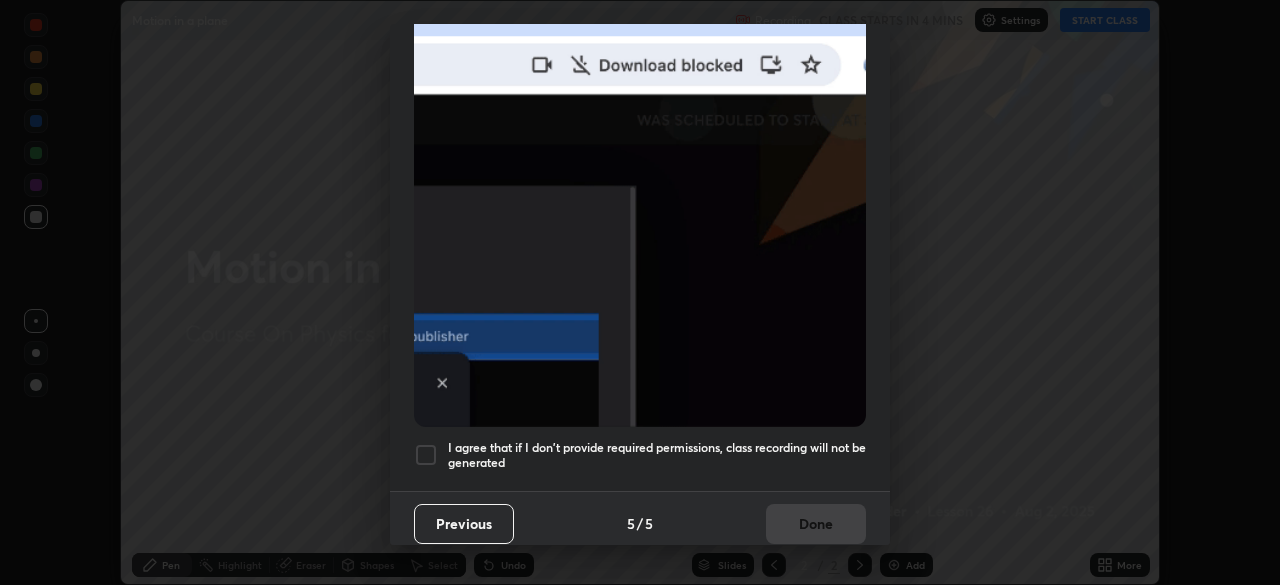 click at bounding box center [640, 208] 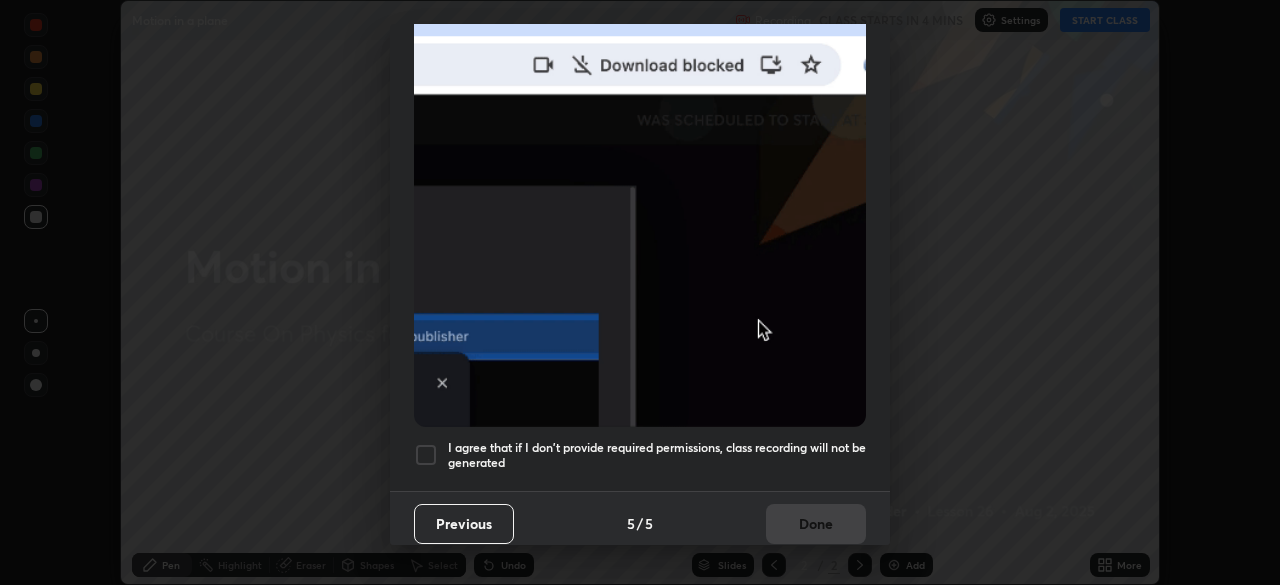 click at bounding box center (426, 455) 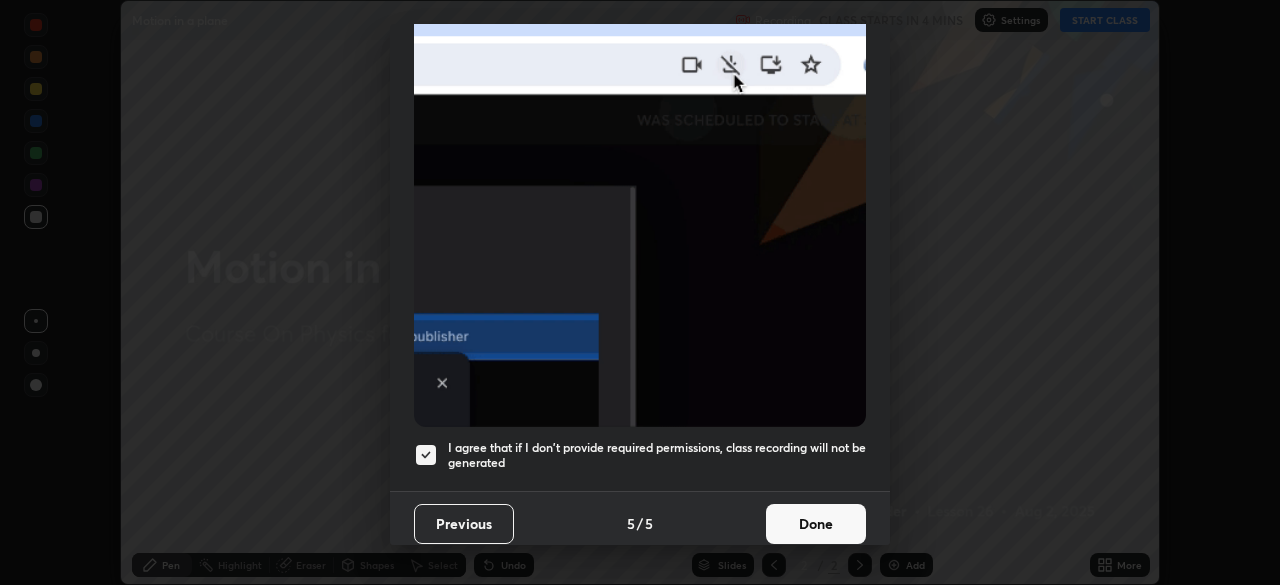 click on "Done" at bounding box center [816, 524] 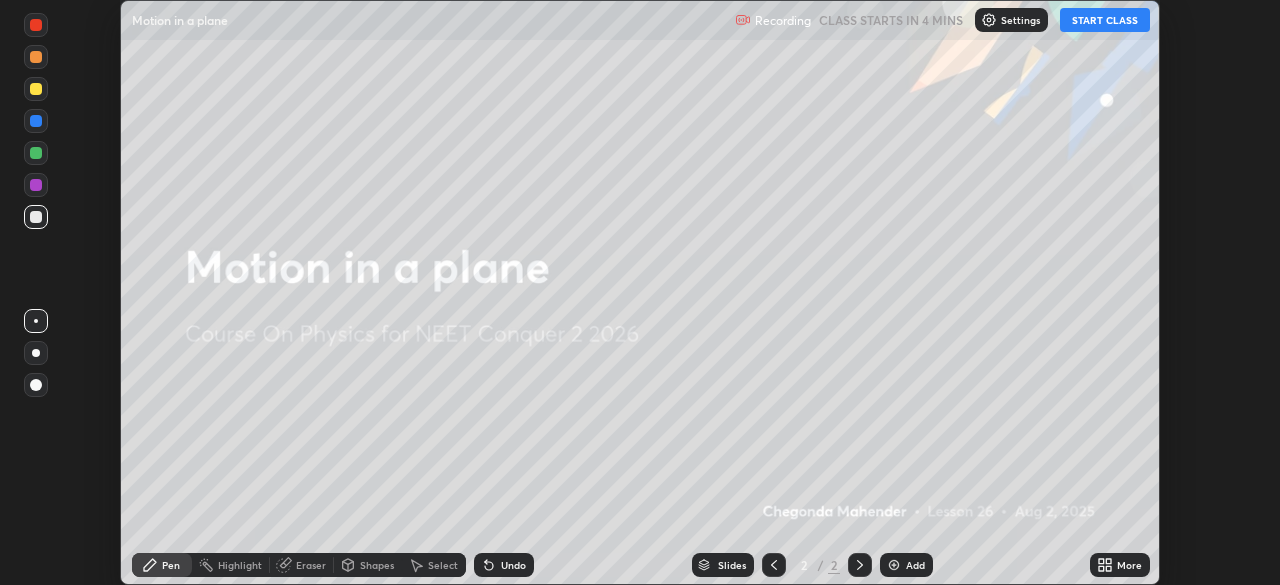 click on "START CLASS" at bounding box center [1105, 20] 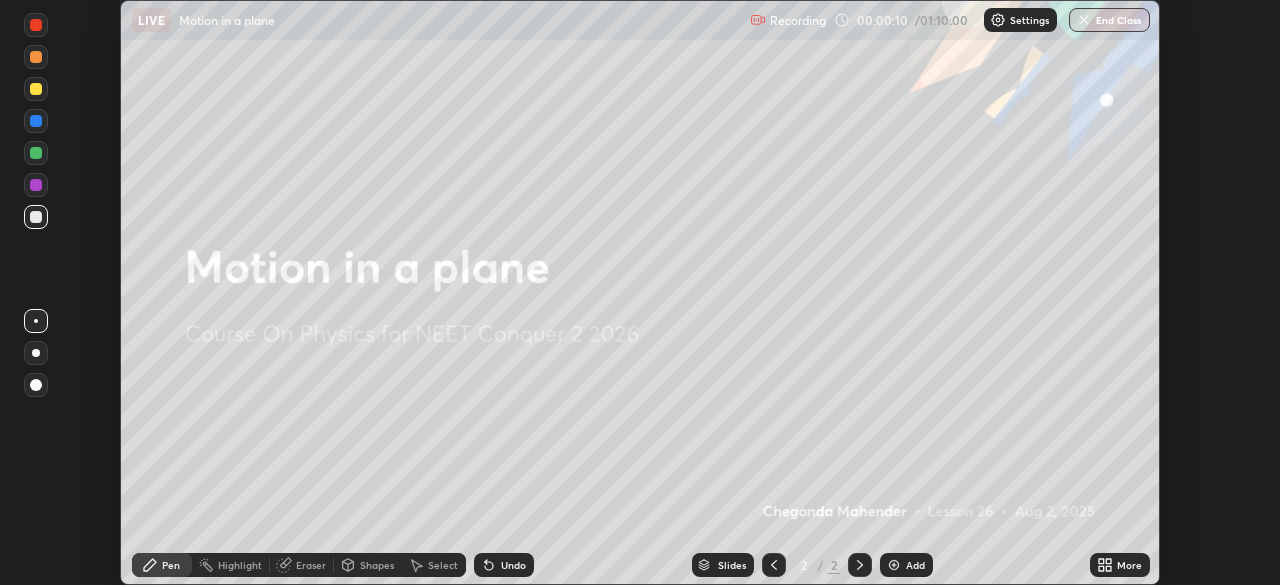 click 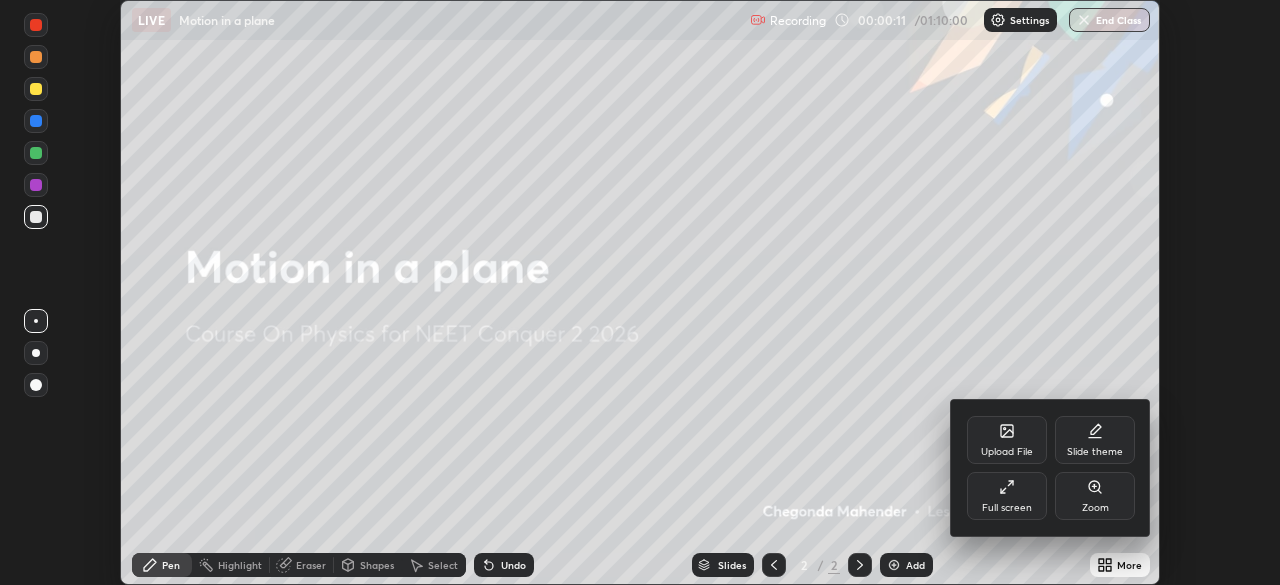 click on "Upload File" at bounding box center (1007, 440) 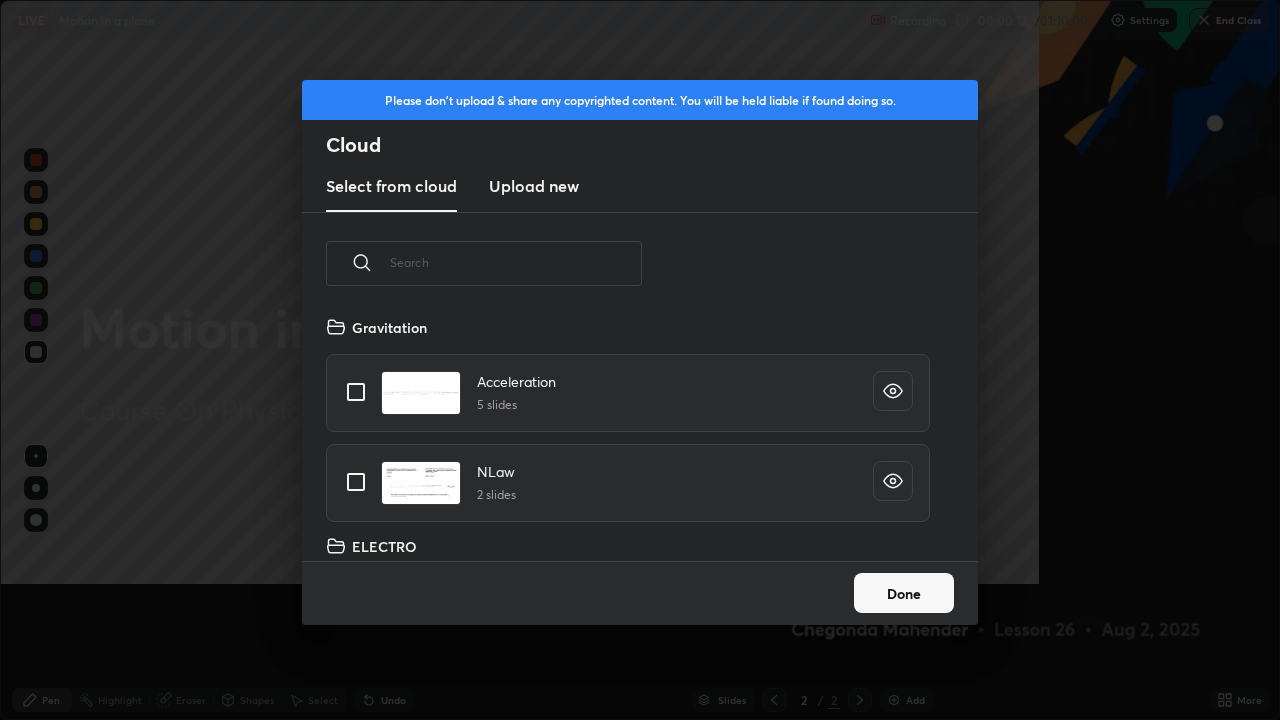 scroll, scrollTop: 99280, scrollLeft: 98720, axis: both 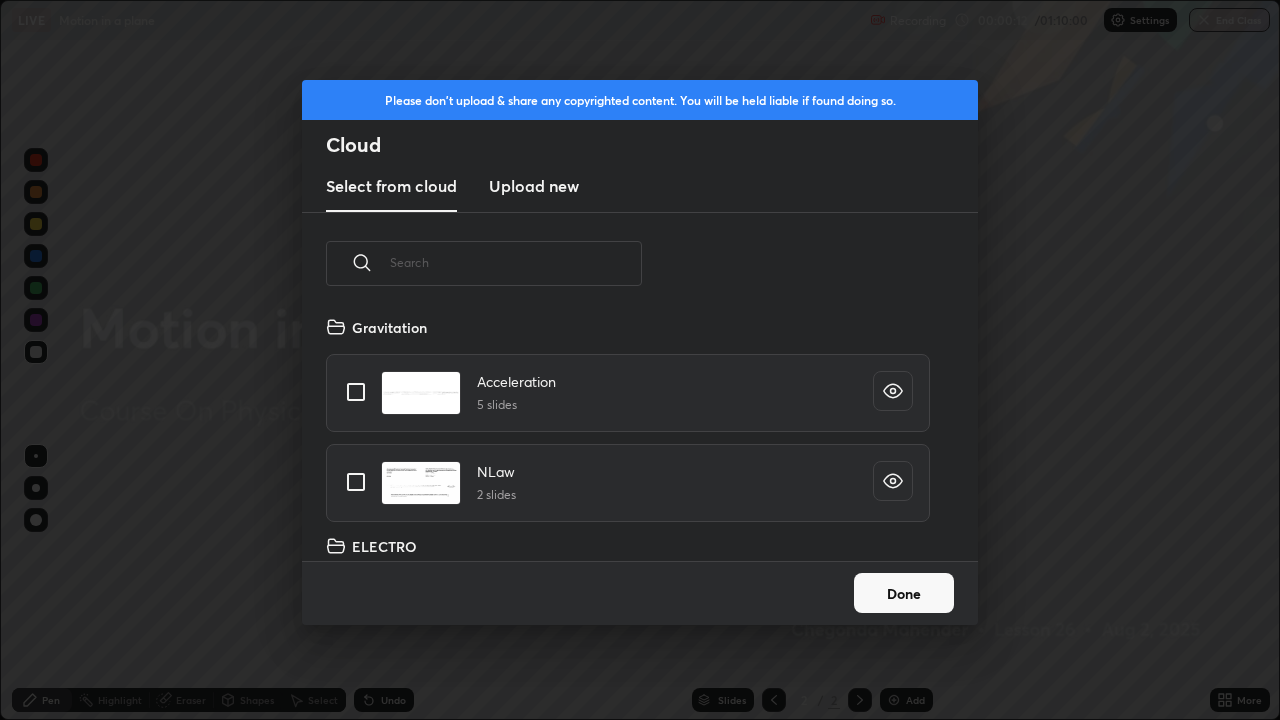 click on "Upload new" at bounding box center [534, 186] 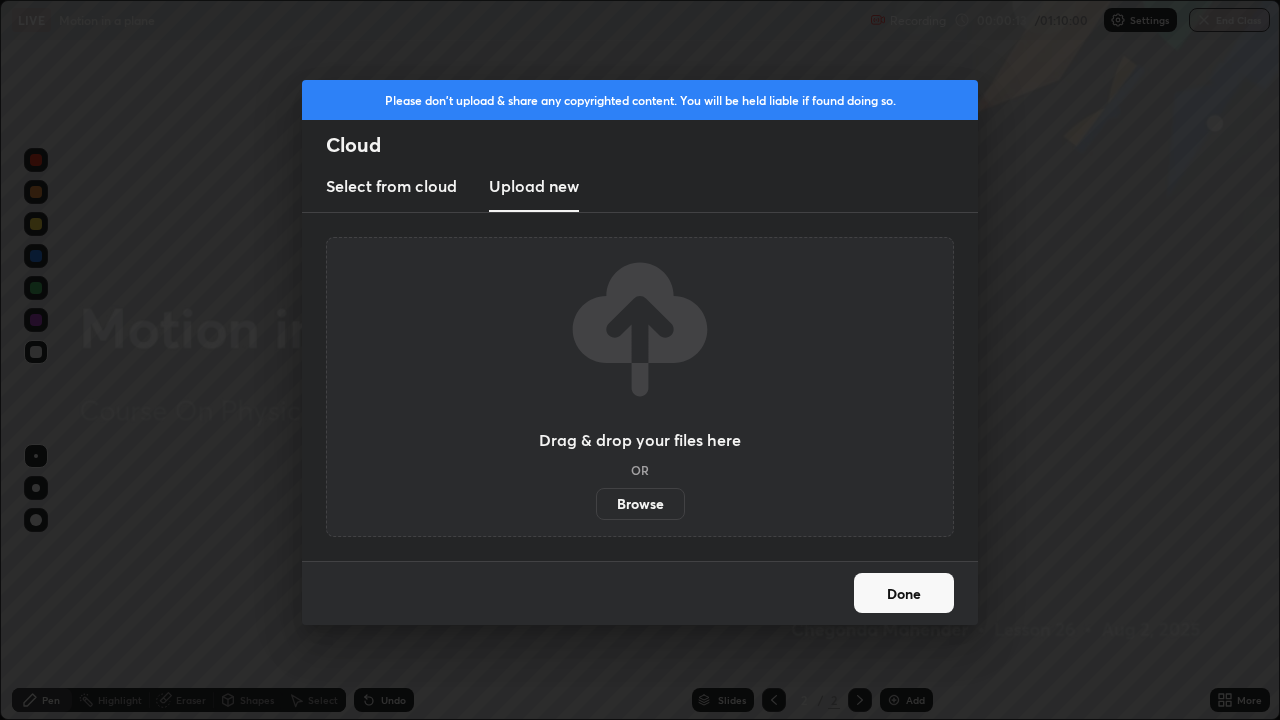 click on "Browse" at bounding box center [640, 504] 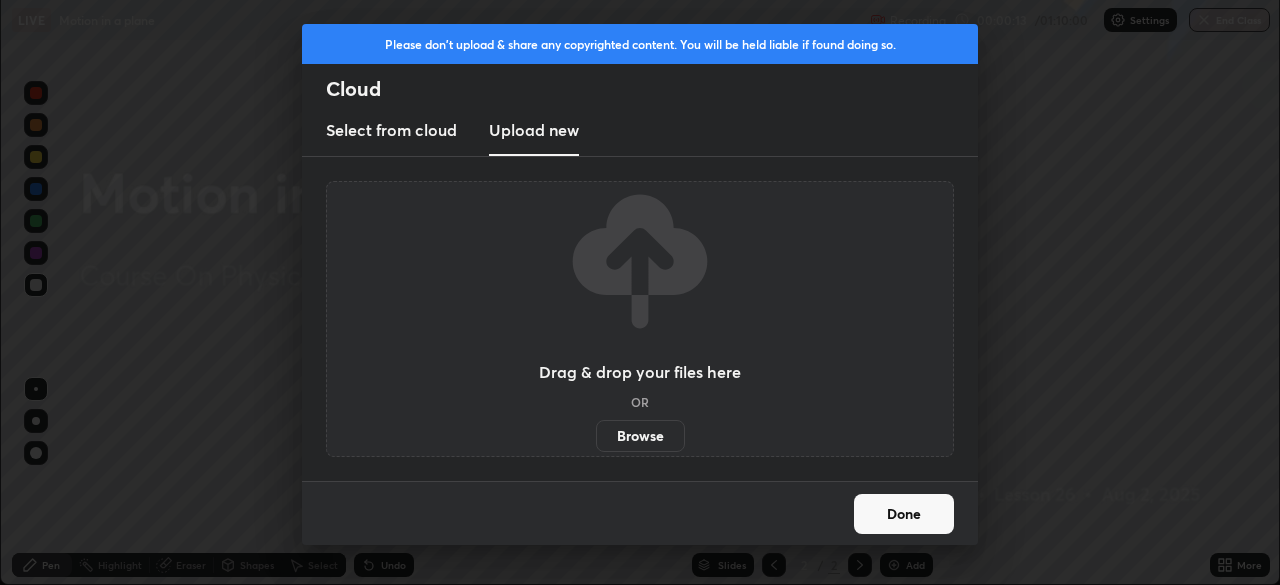 scroll, scrollTop: 585, scrollLeft: 1280, axis: both 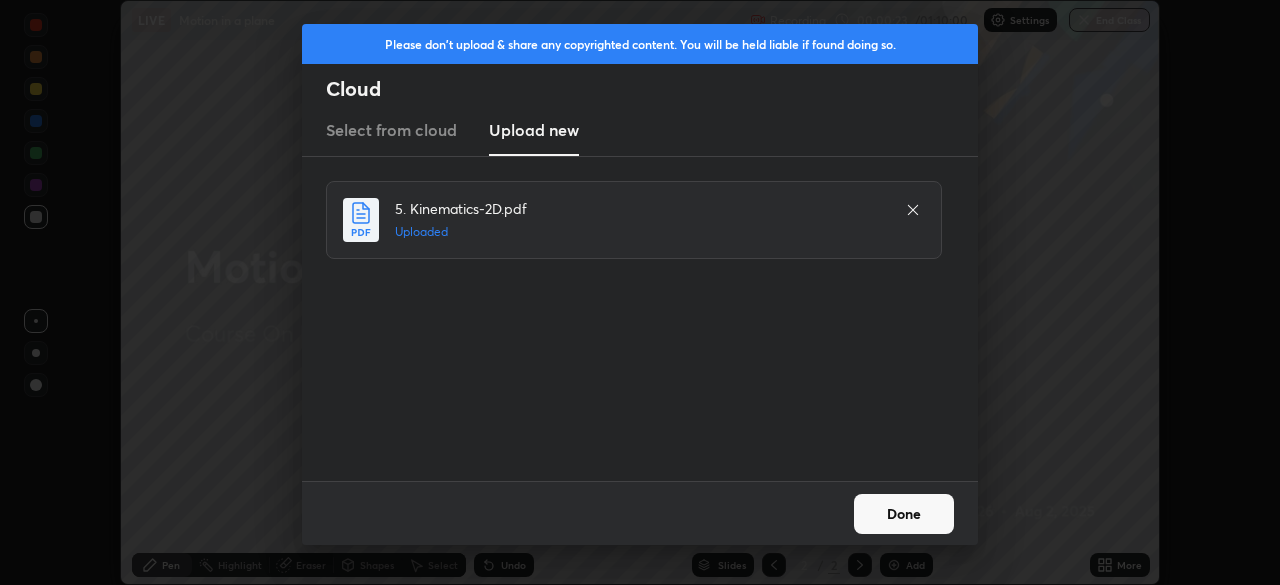 click on "Done" at bounding box center [904, 514] 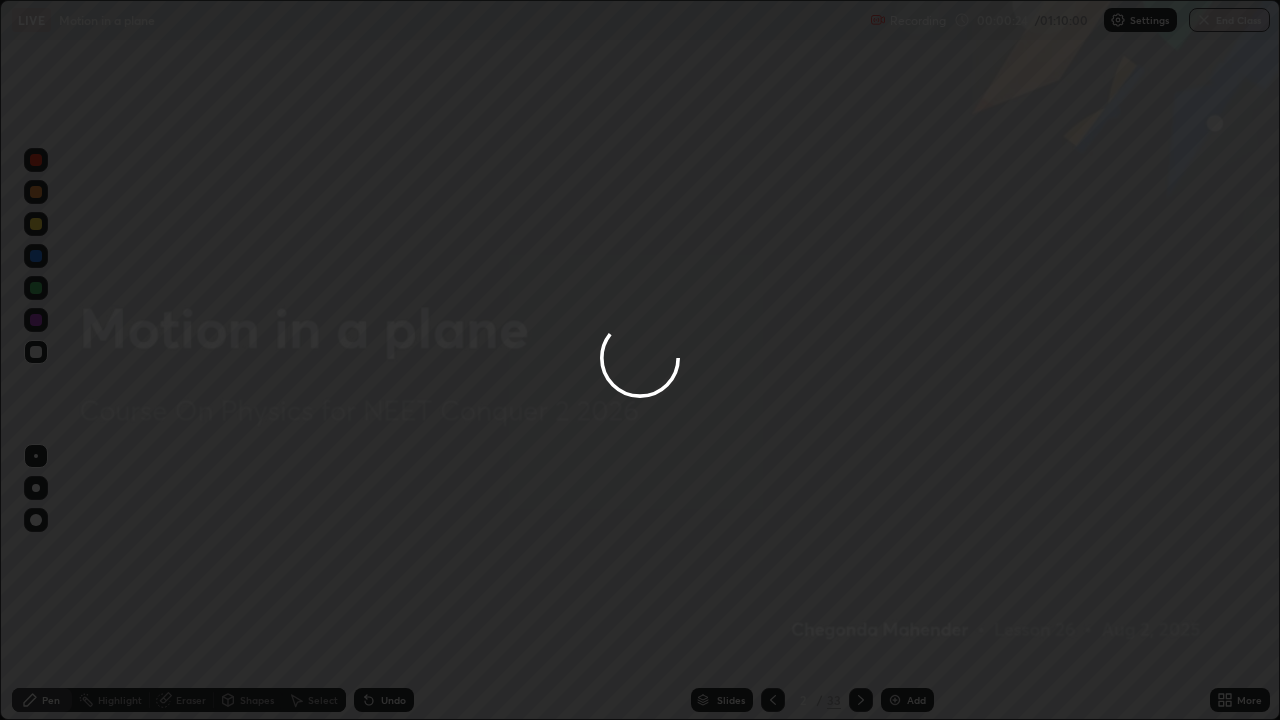 scroll, scrollTop: 99280, scrollLeft: 98720, axis: both 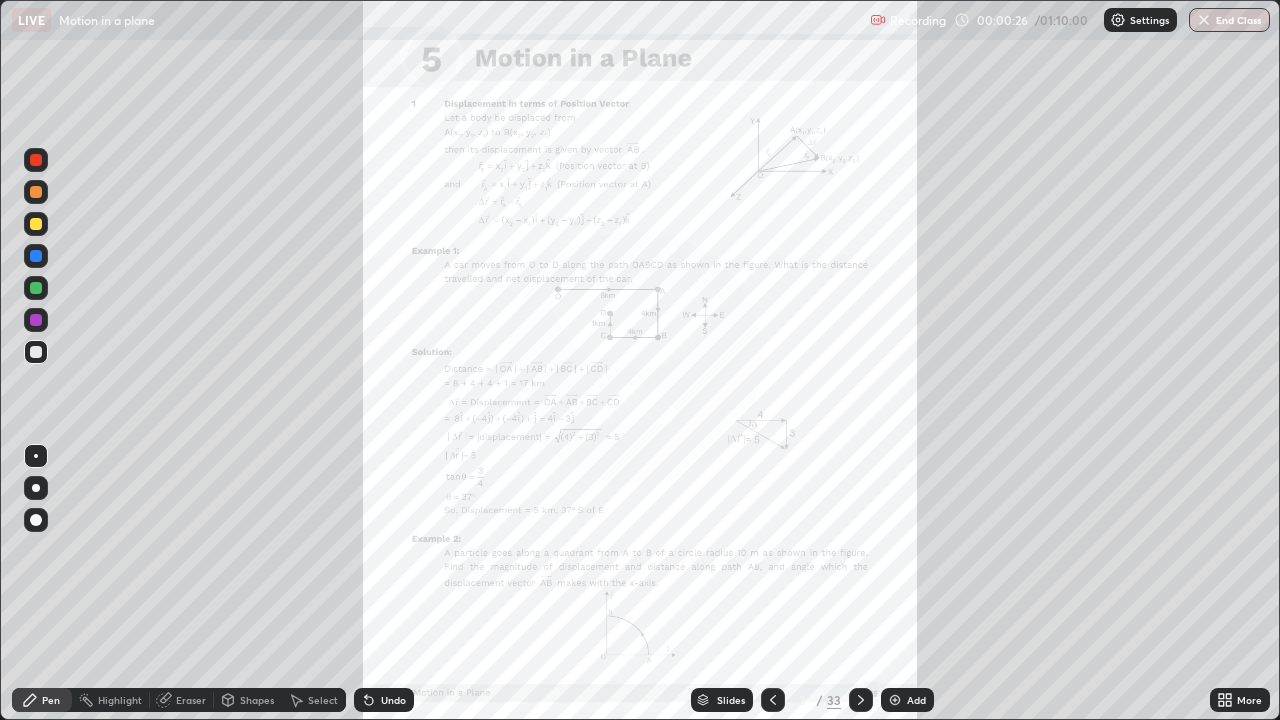 click on "33" at bounding box center [834, 700] 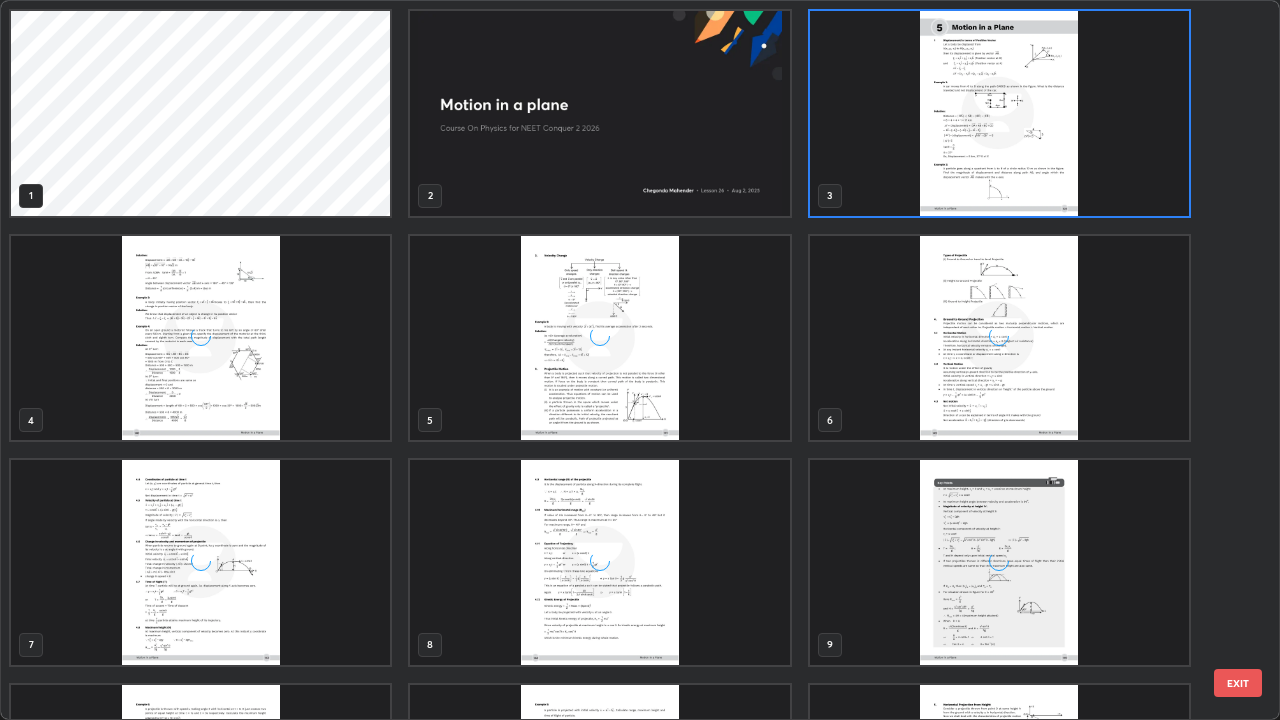 scroll, scrollTop: 7, scrollLeft: 11, axis: both 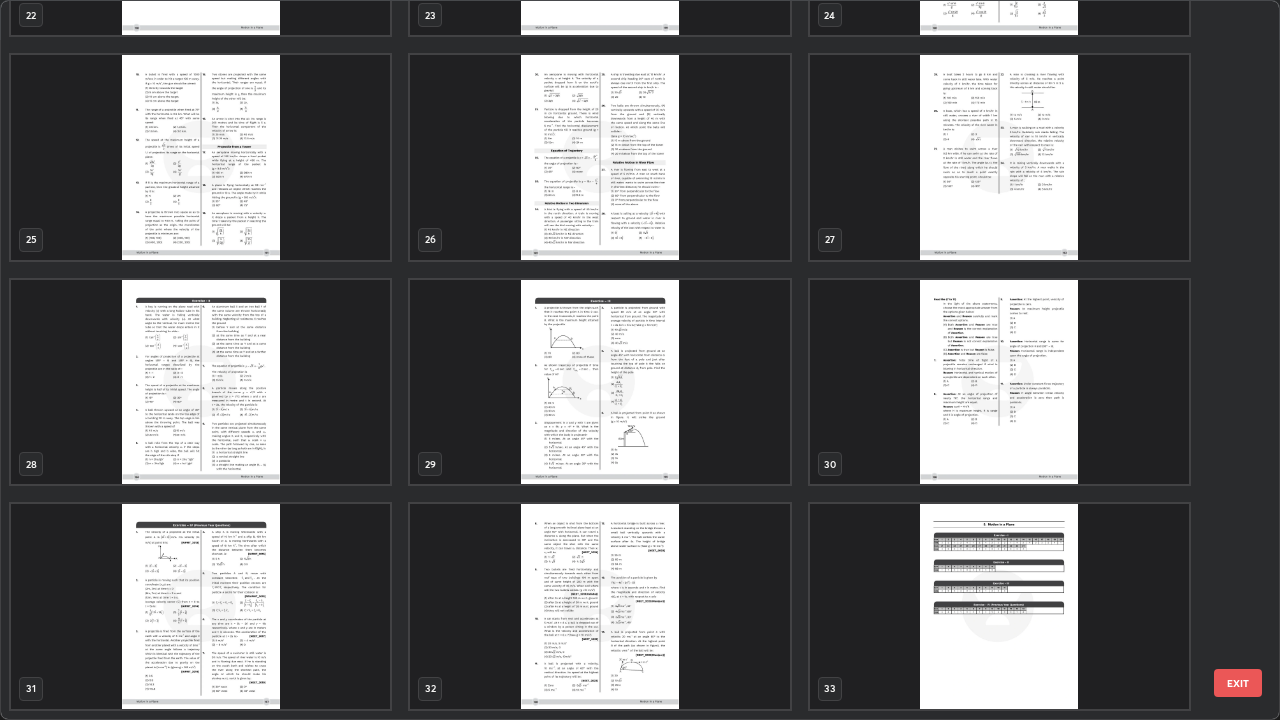 click at bounding box center (200, 606) 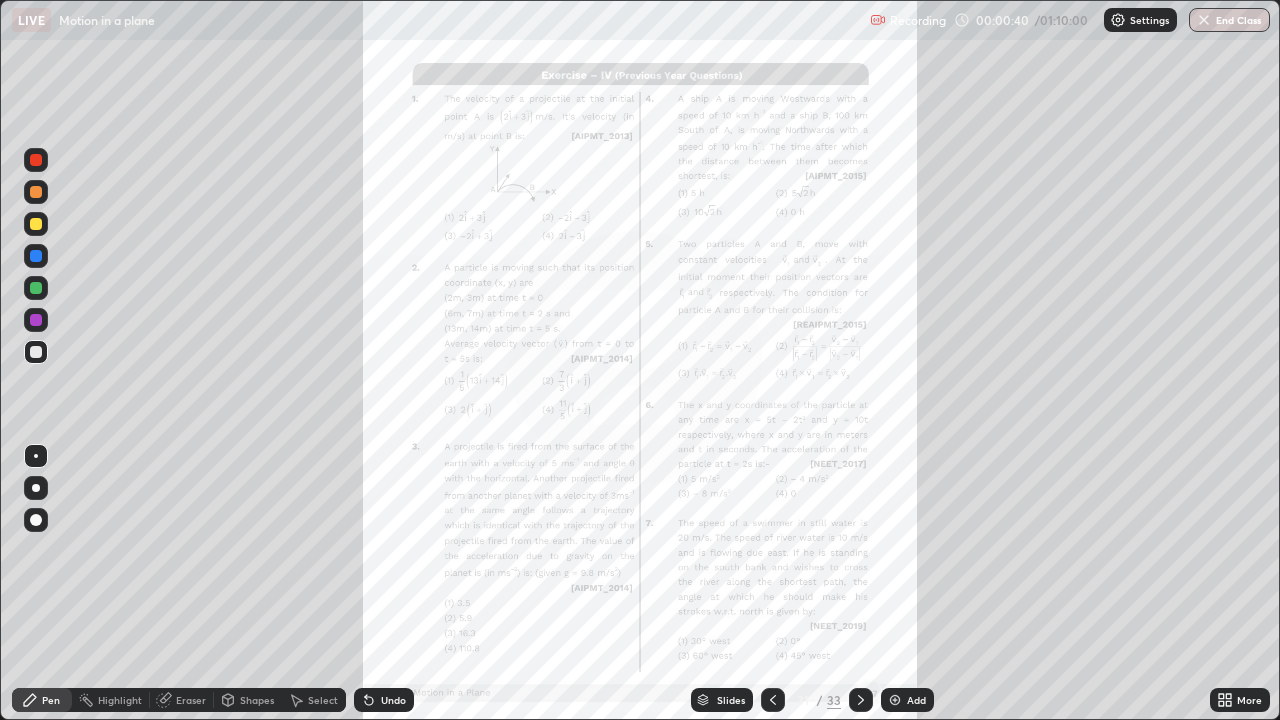 click on "More" at bounding box center (1240, 700) 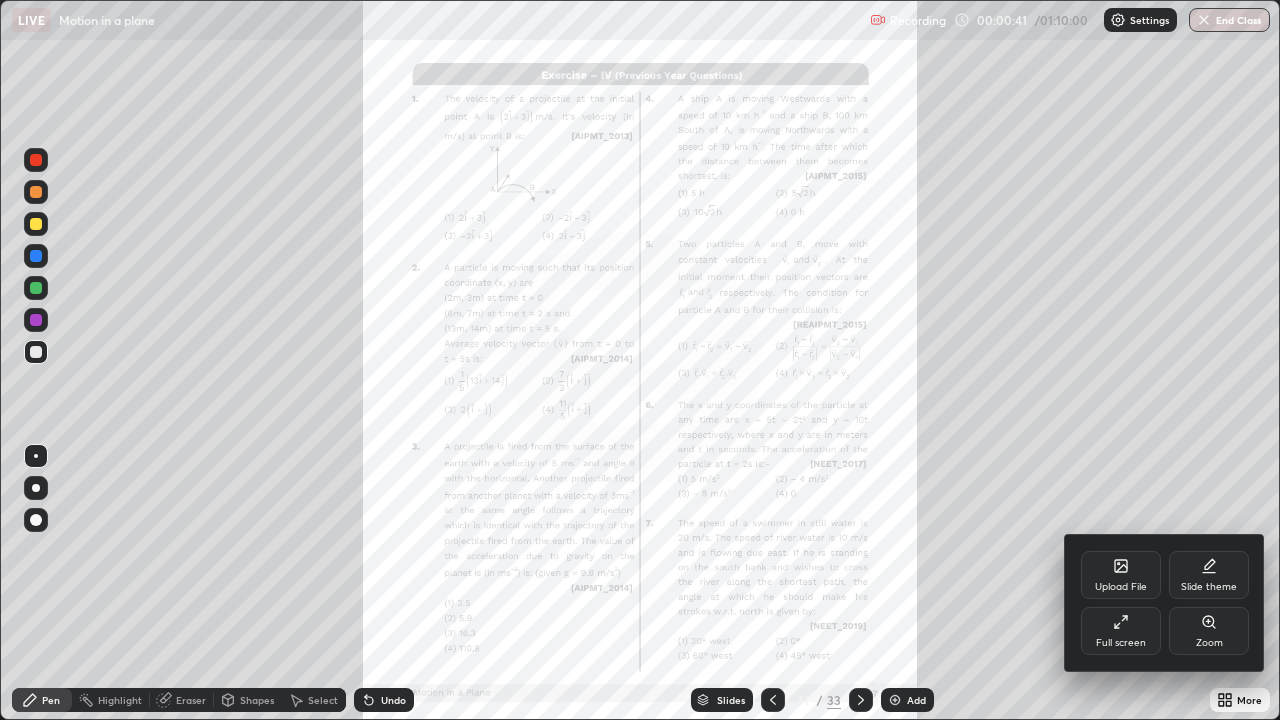 click on "Zoom" at bounding box center (1209, 631) 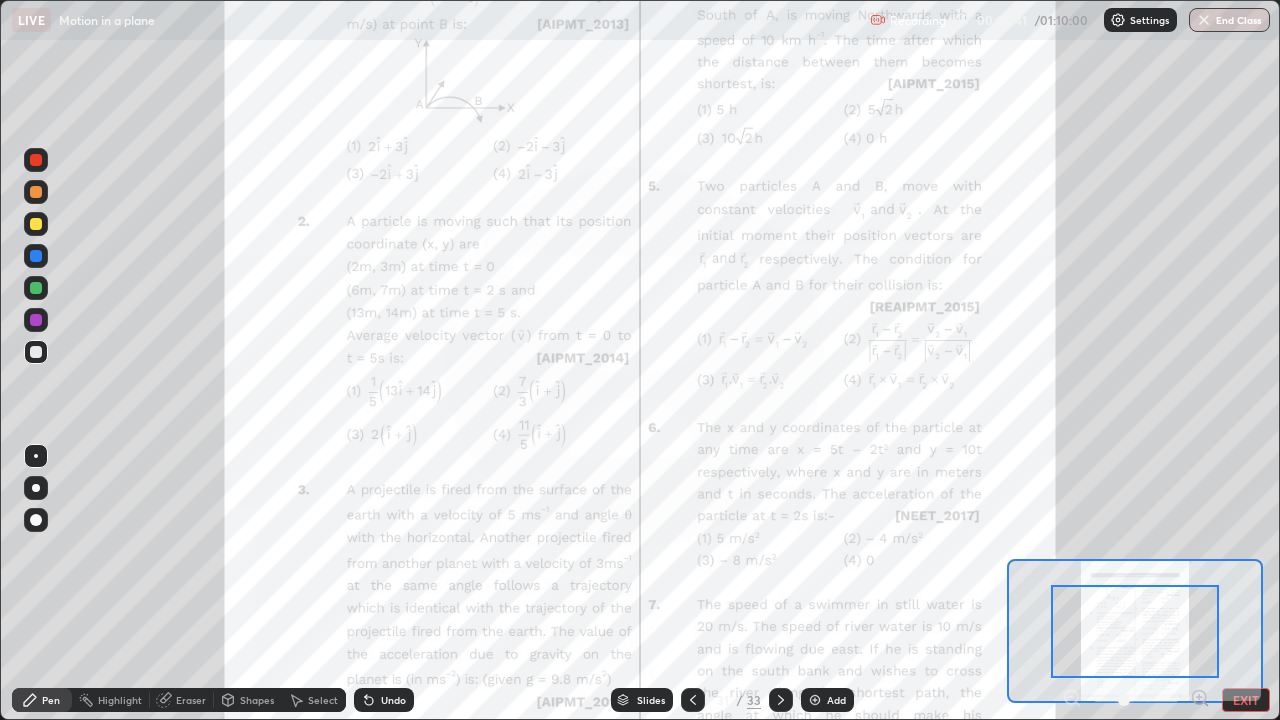 click 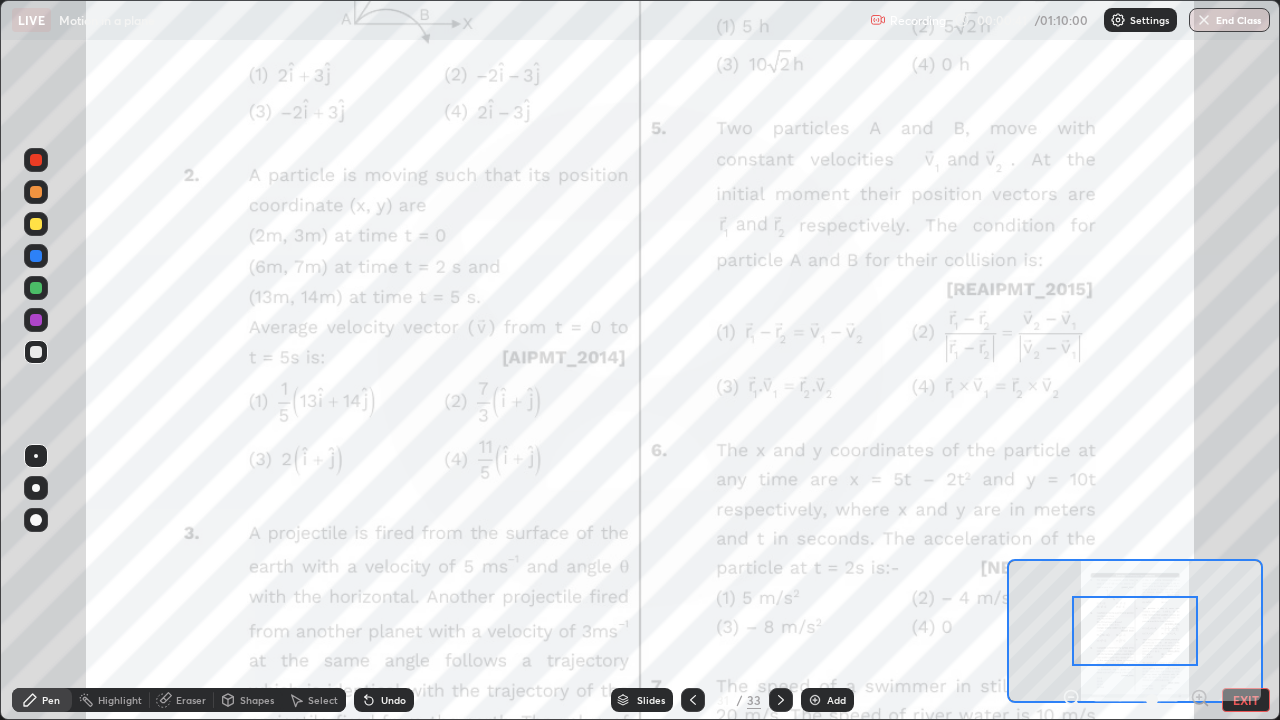 click 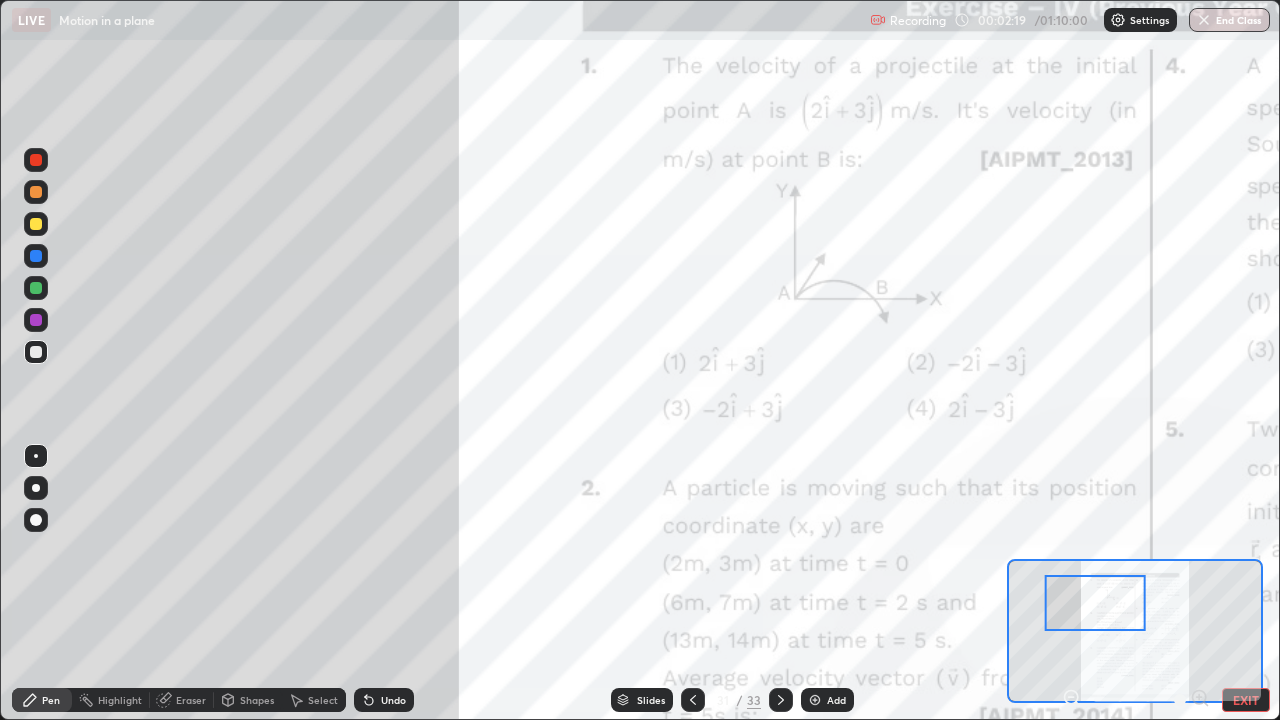 click at bounding box center [36, 288] 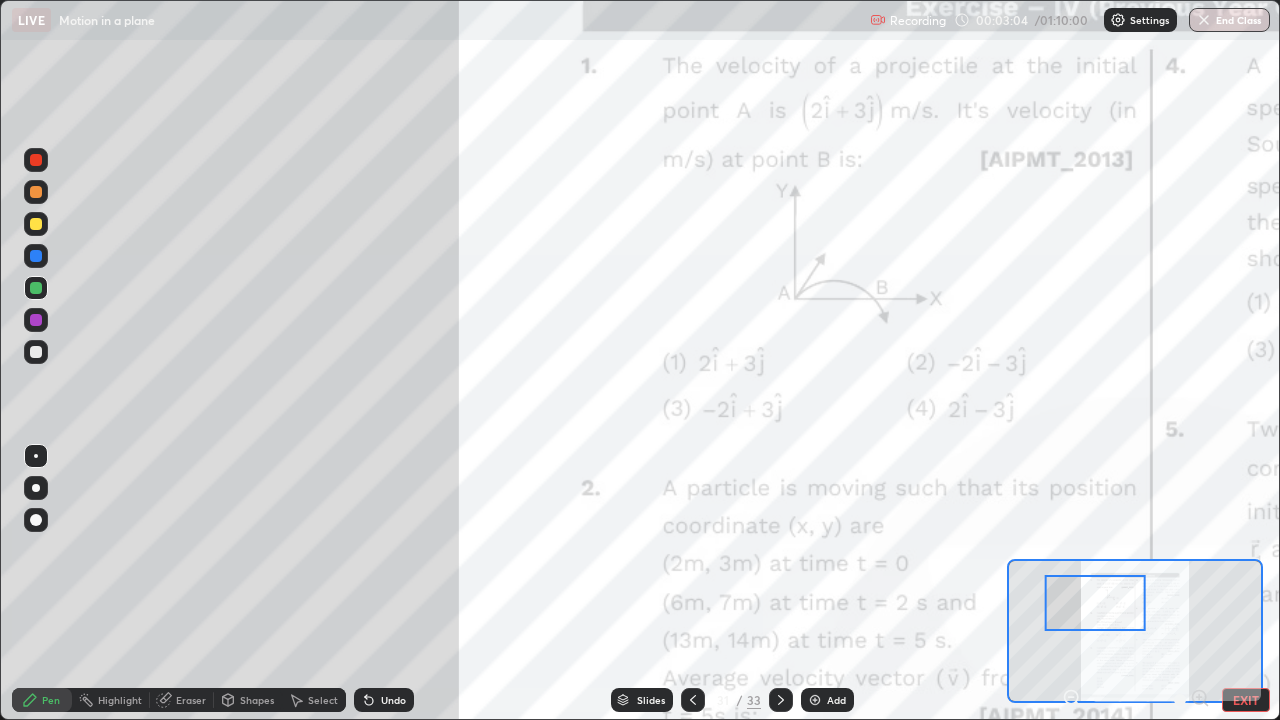 click at bounding box center [36, 192] 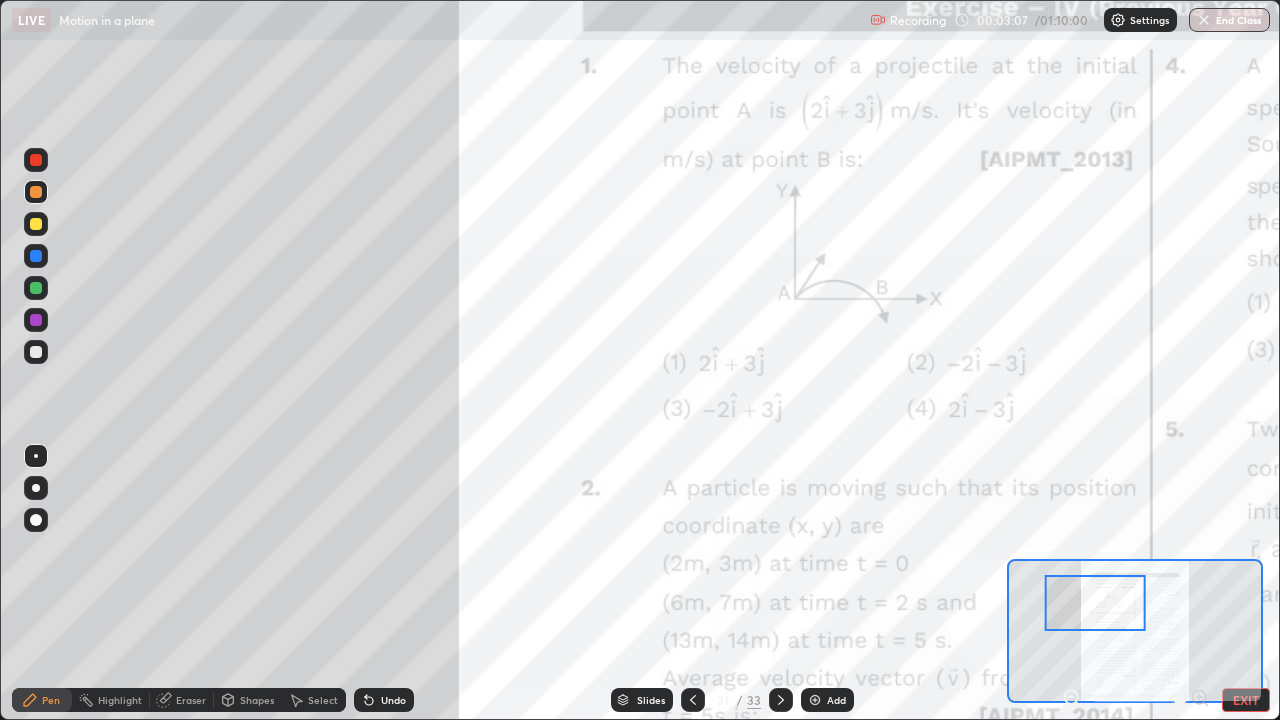 click at bounding box center [36, 456] 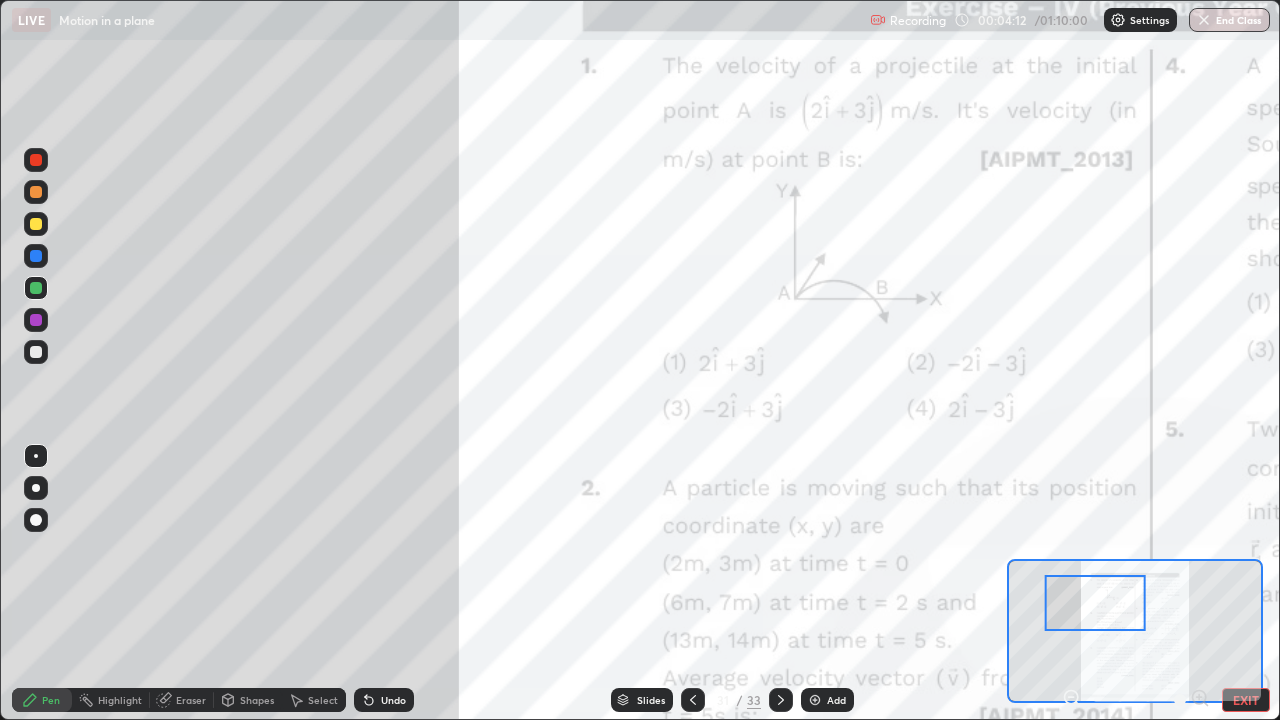 click on "Undo" at bounding box center [384, 700] 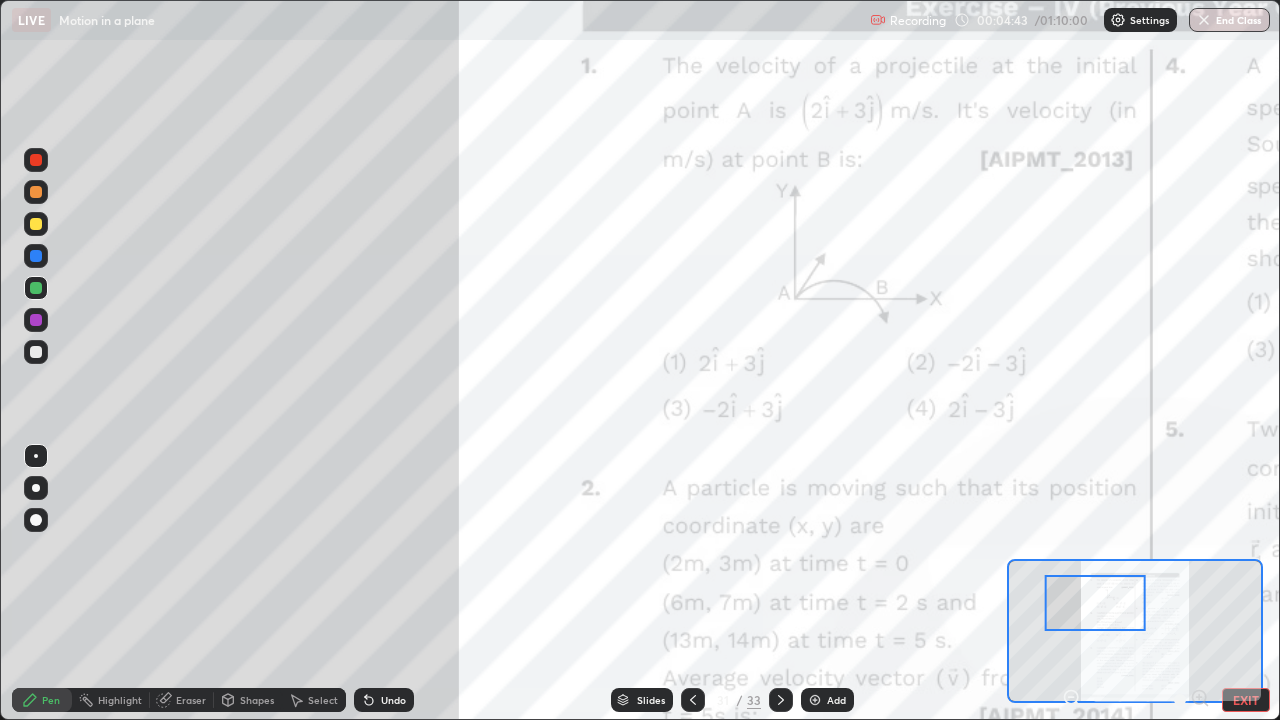 click on "Eraser" at bounding box center (191, 700) 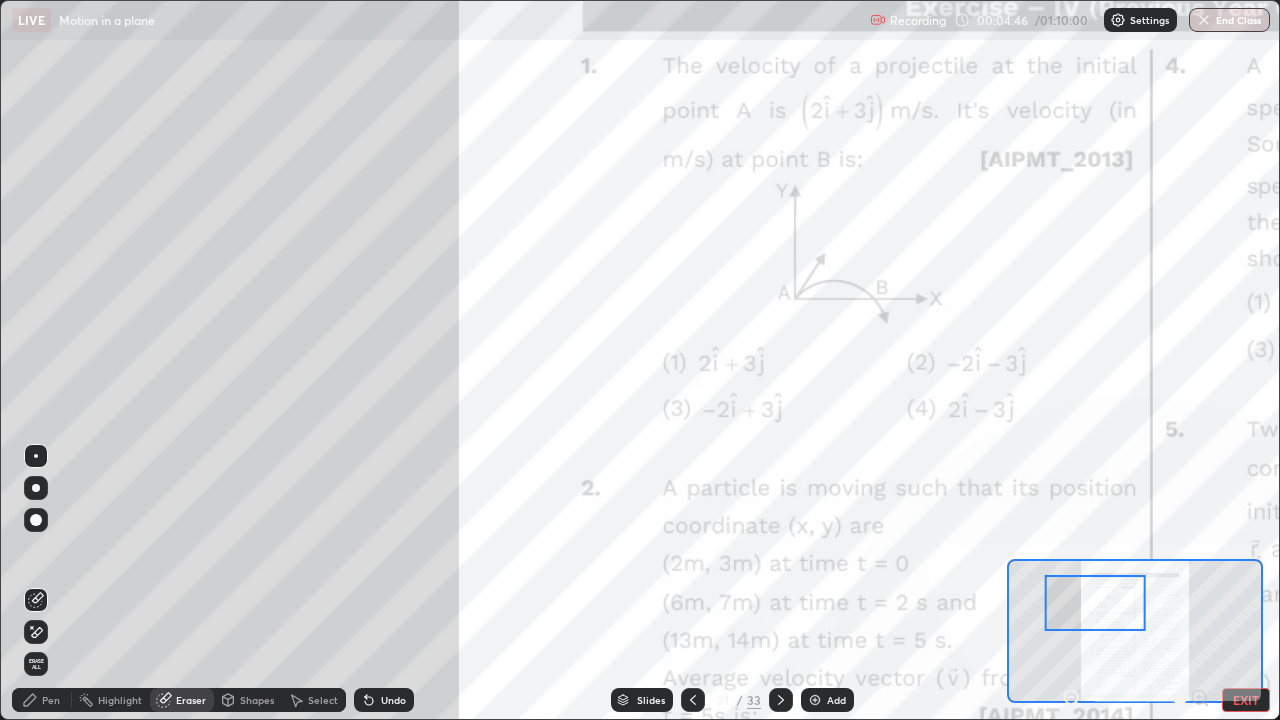 click on "Pen" at bounding box center [51, 700] 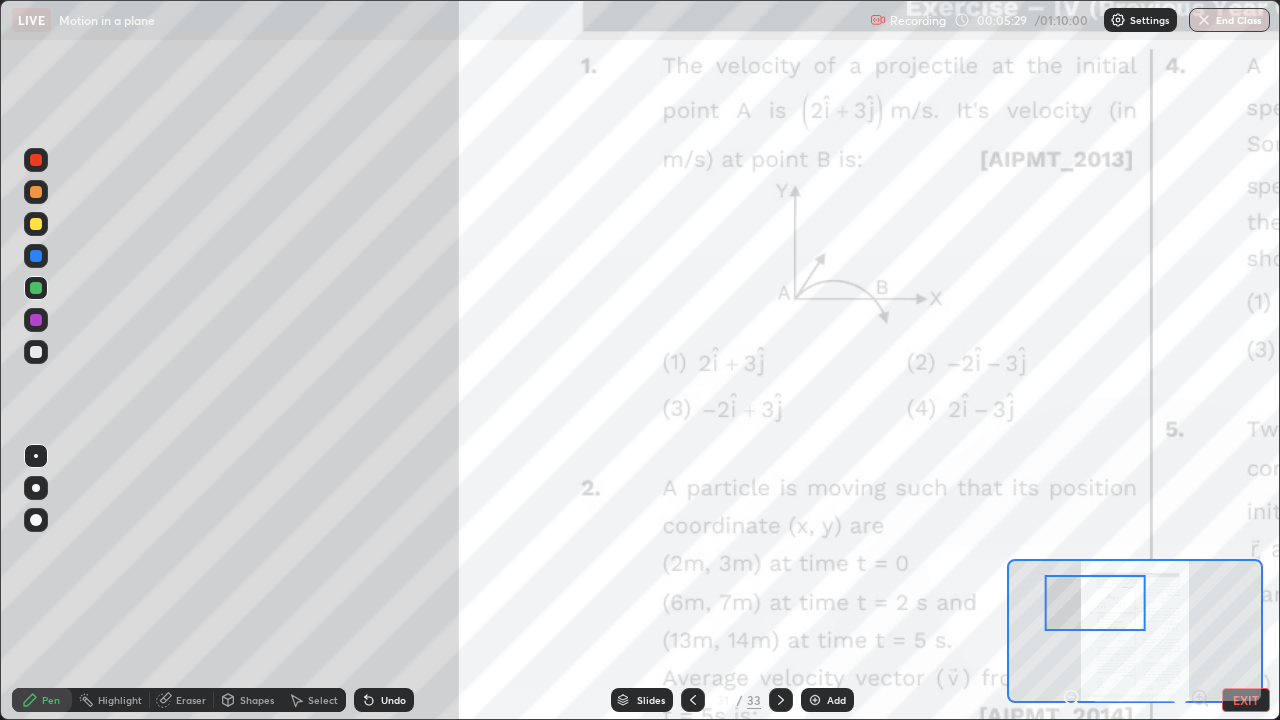 click at bounding box center [36, 224] 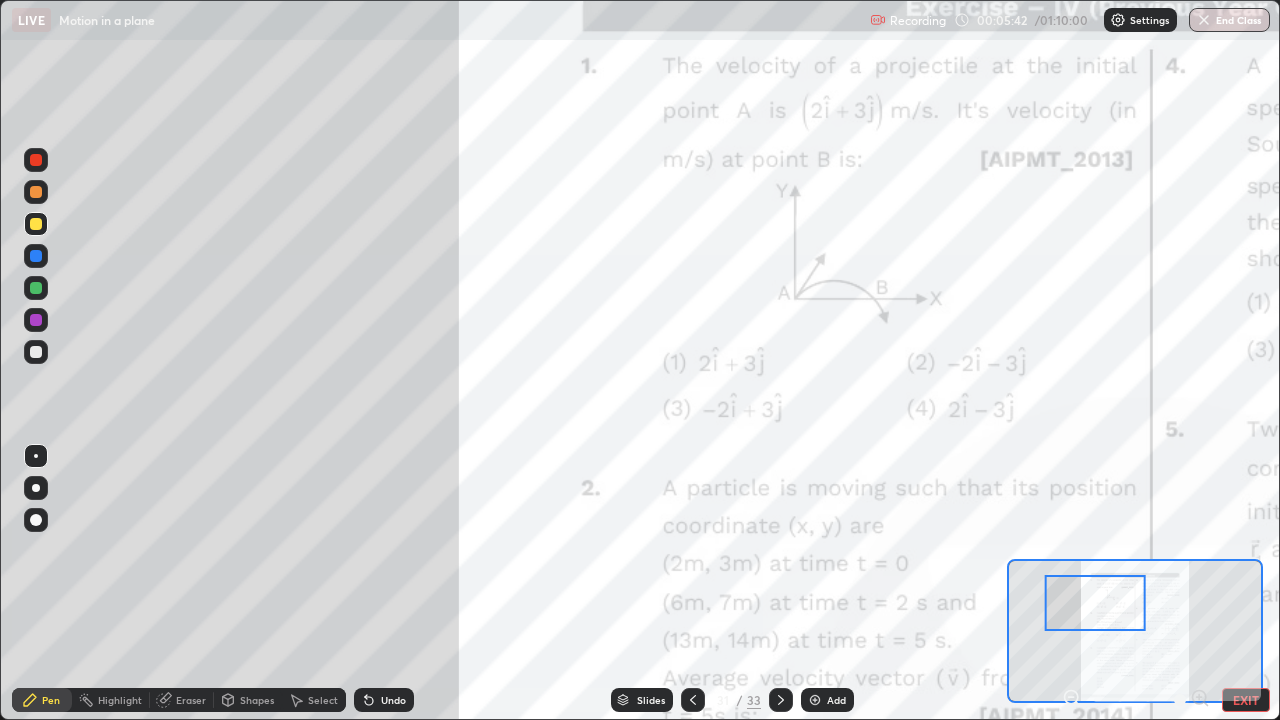 click at bounding box center (36, 288) 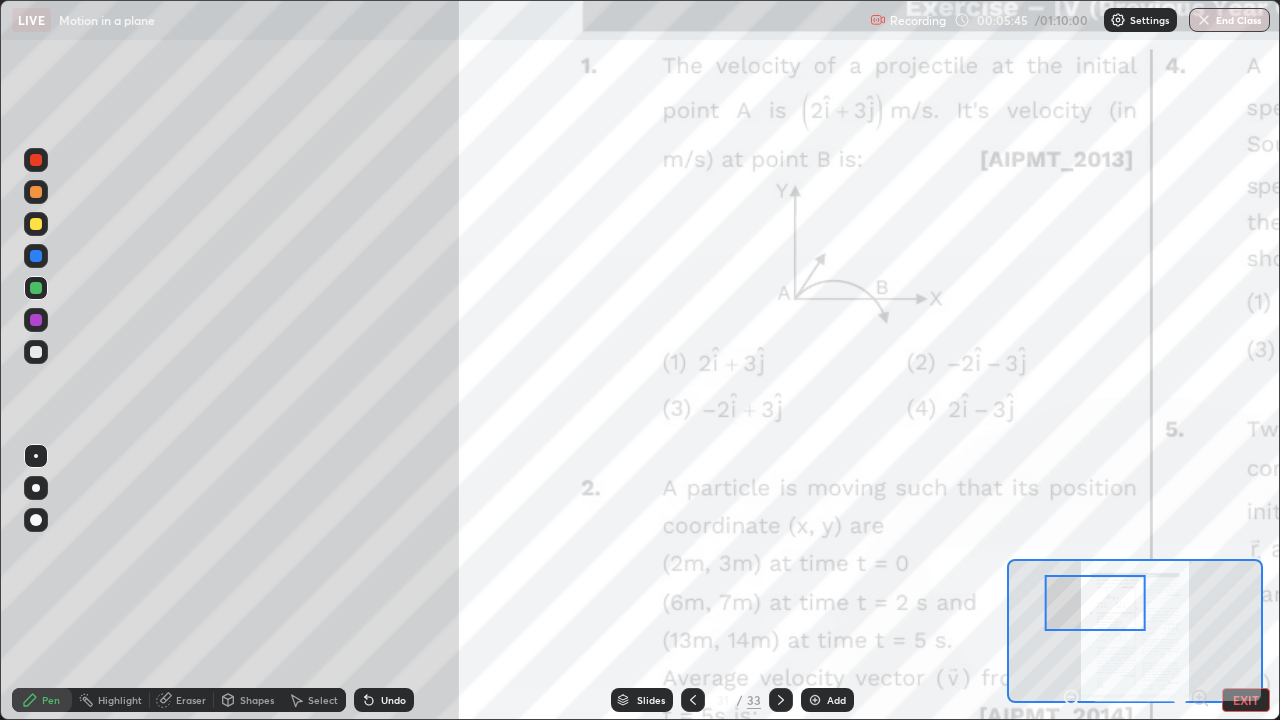 click on "Eraser" at bounding box center [191, 700] 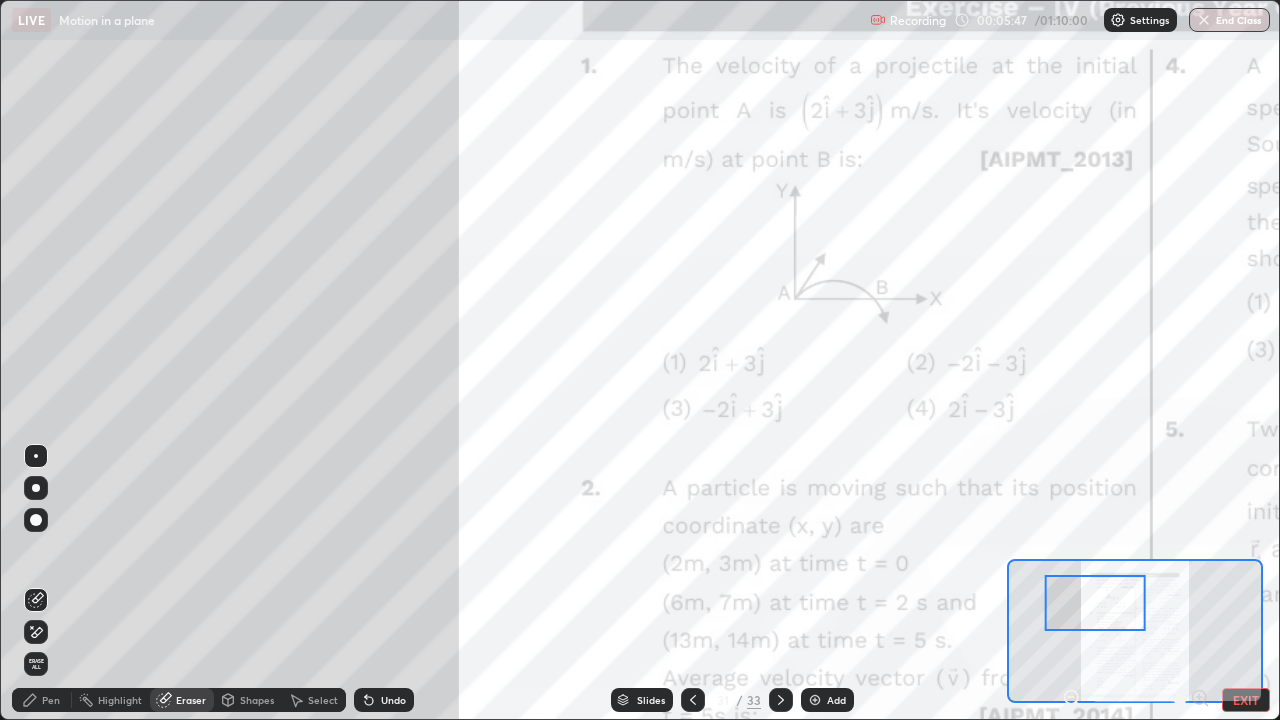 click 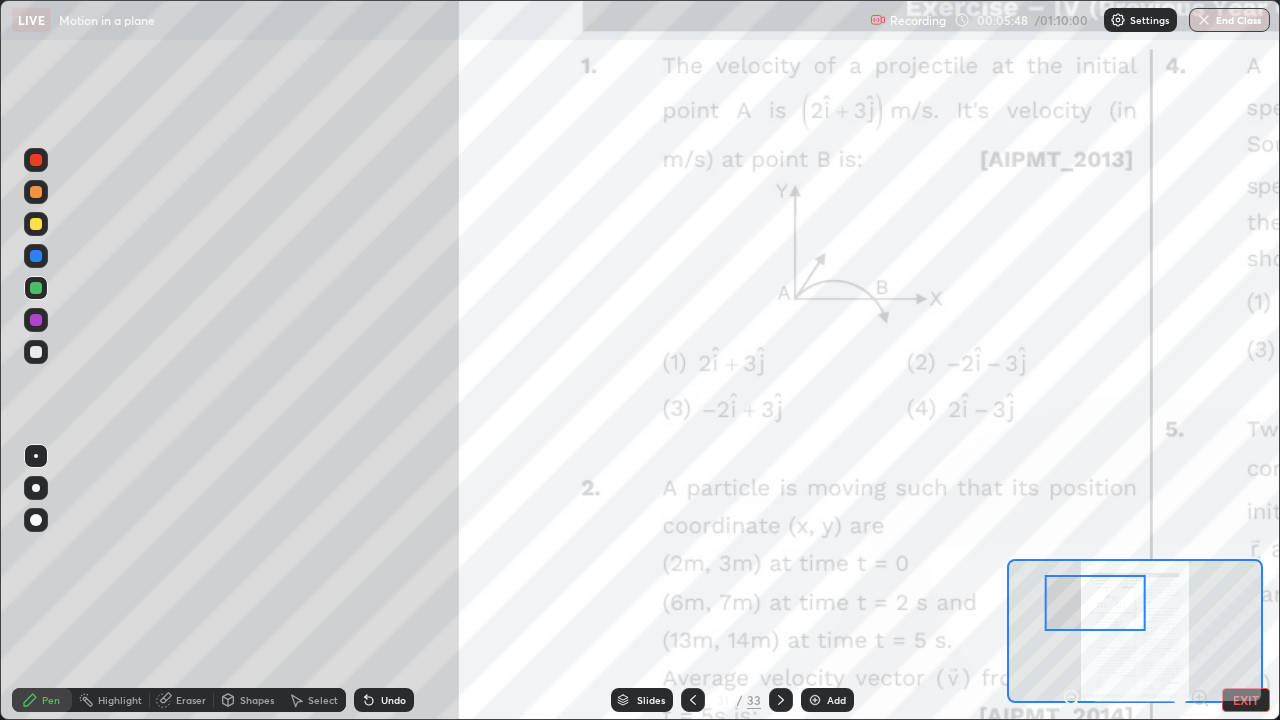 click at bounding box center [36, 288] 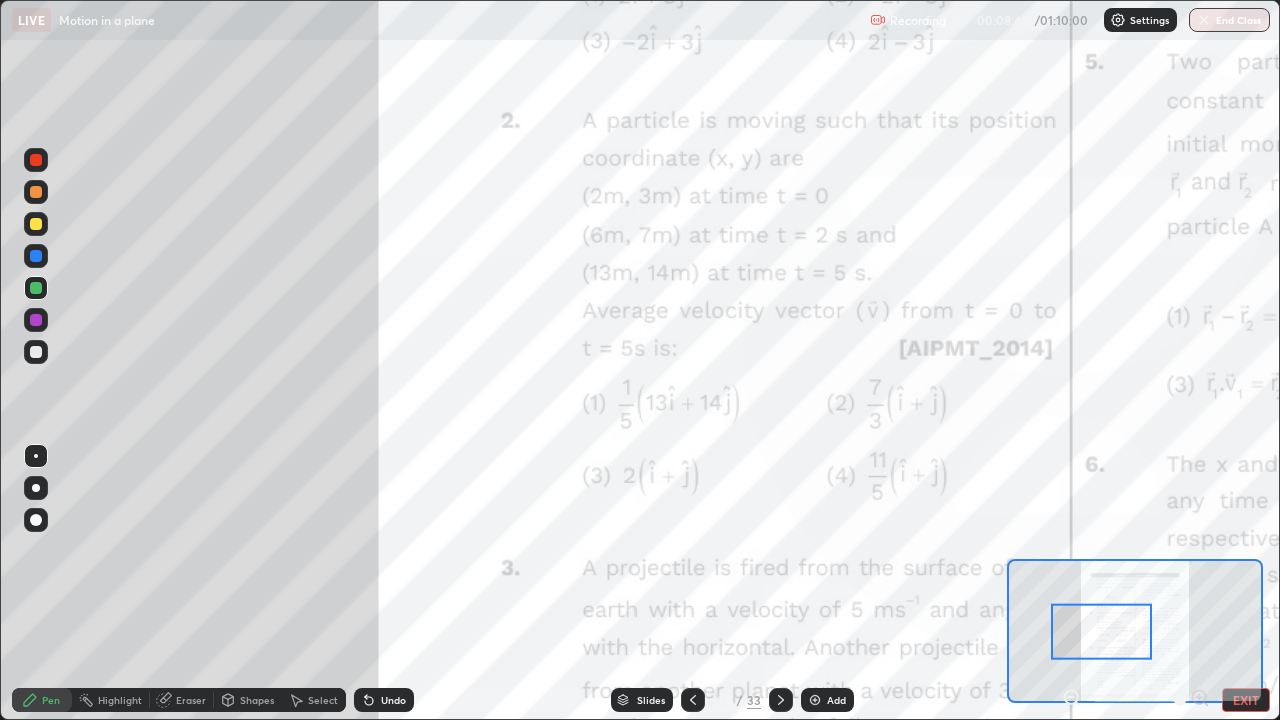 click on "Undo" at bounding box center (393, 700) 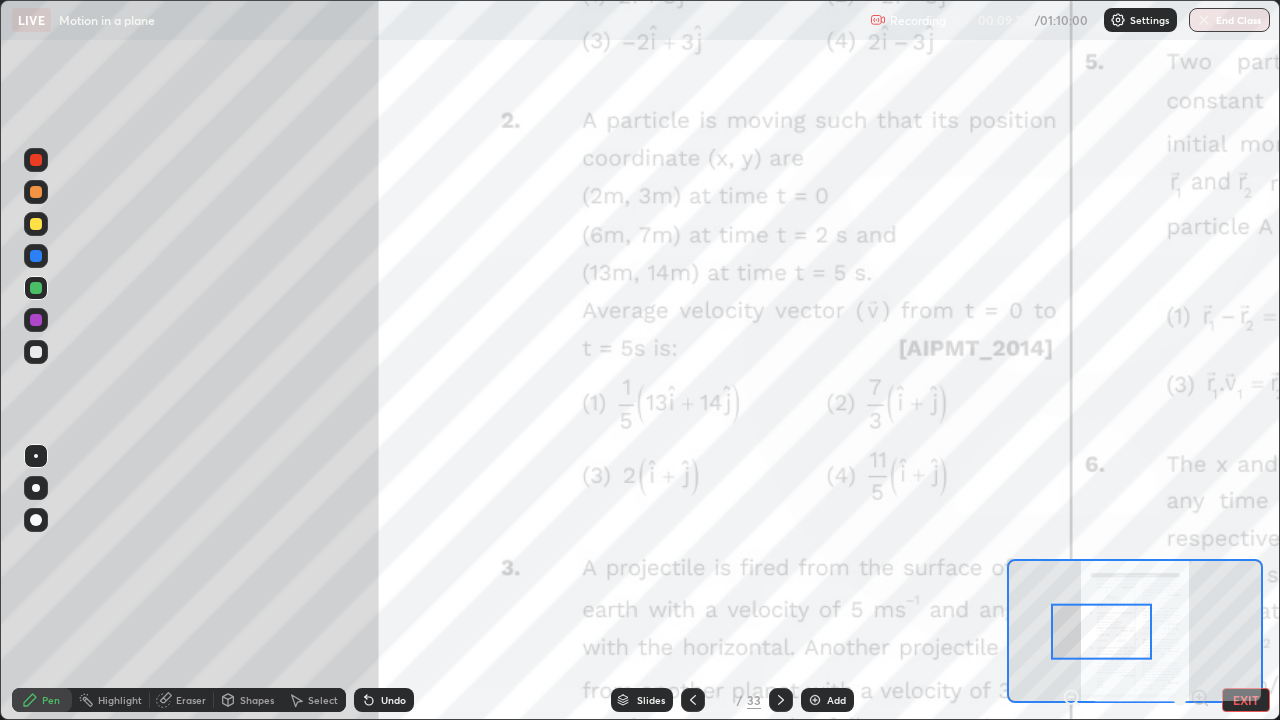 click at bounding box center (36, 288) 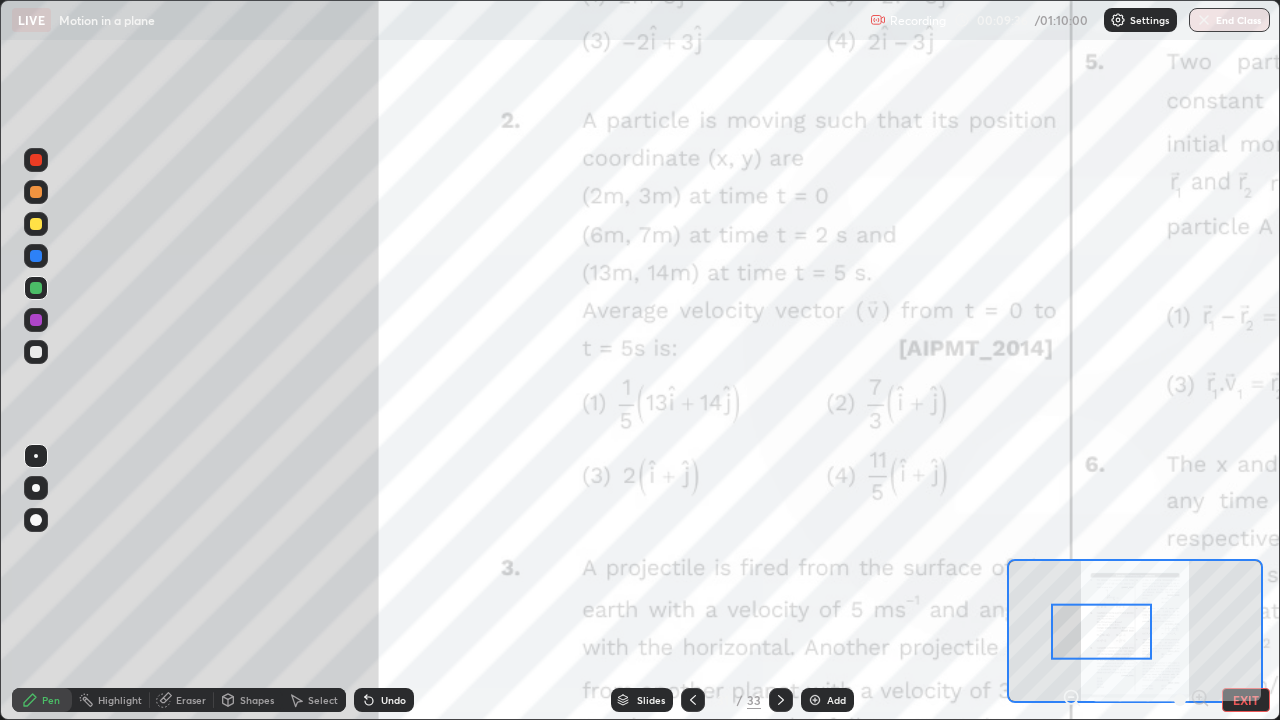click at bounding box center [36, 288] 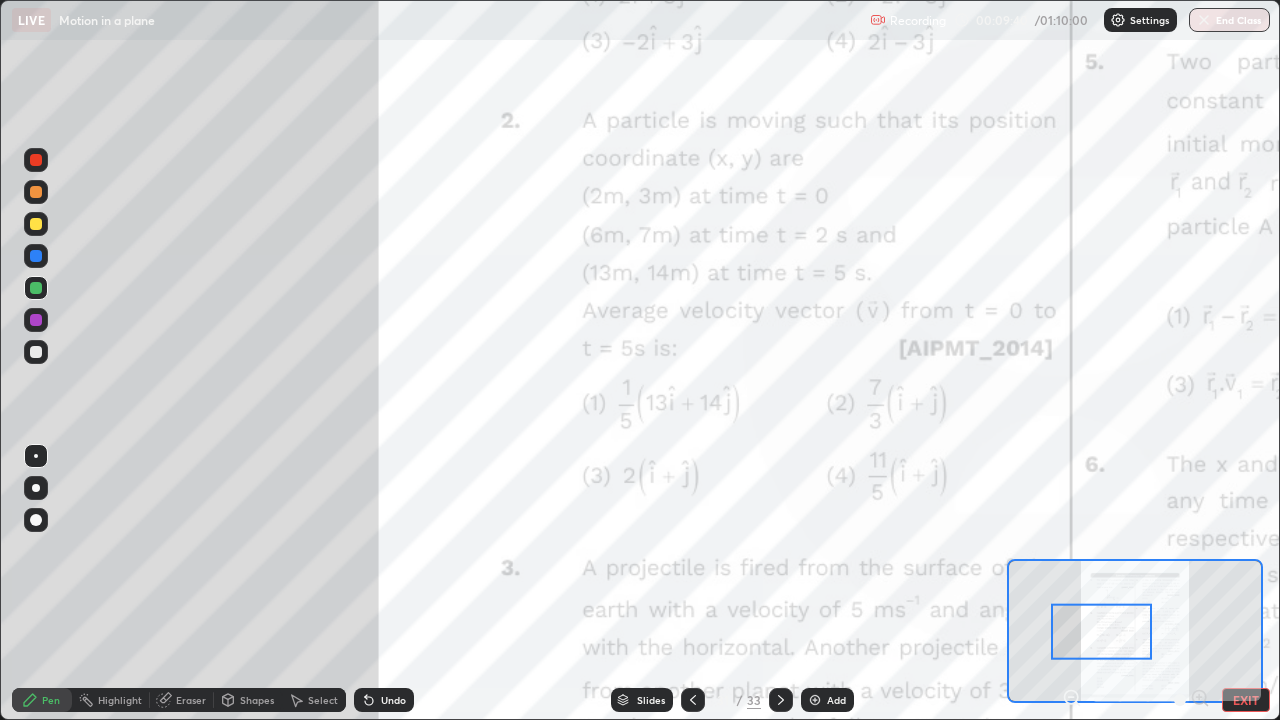 click on "Undo" at bounding box center (393, 700) 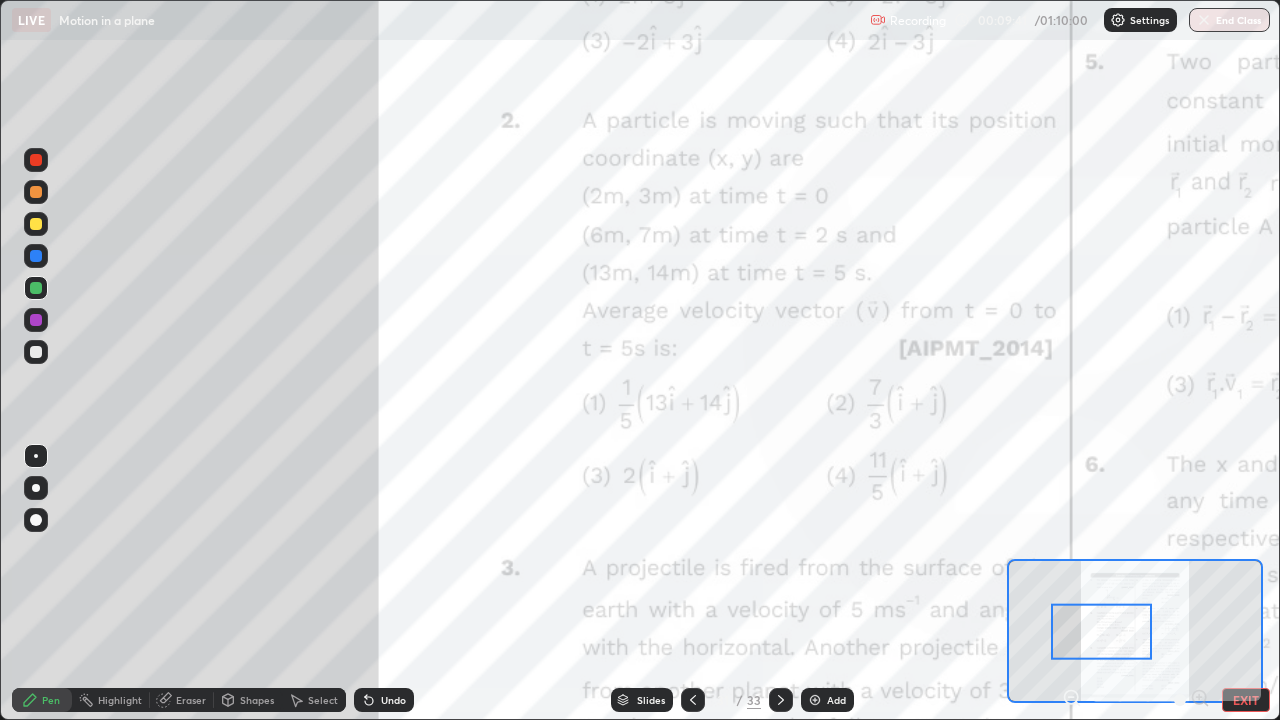click on "Undo" at bounding box center [384, 700] 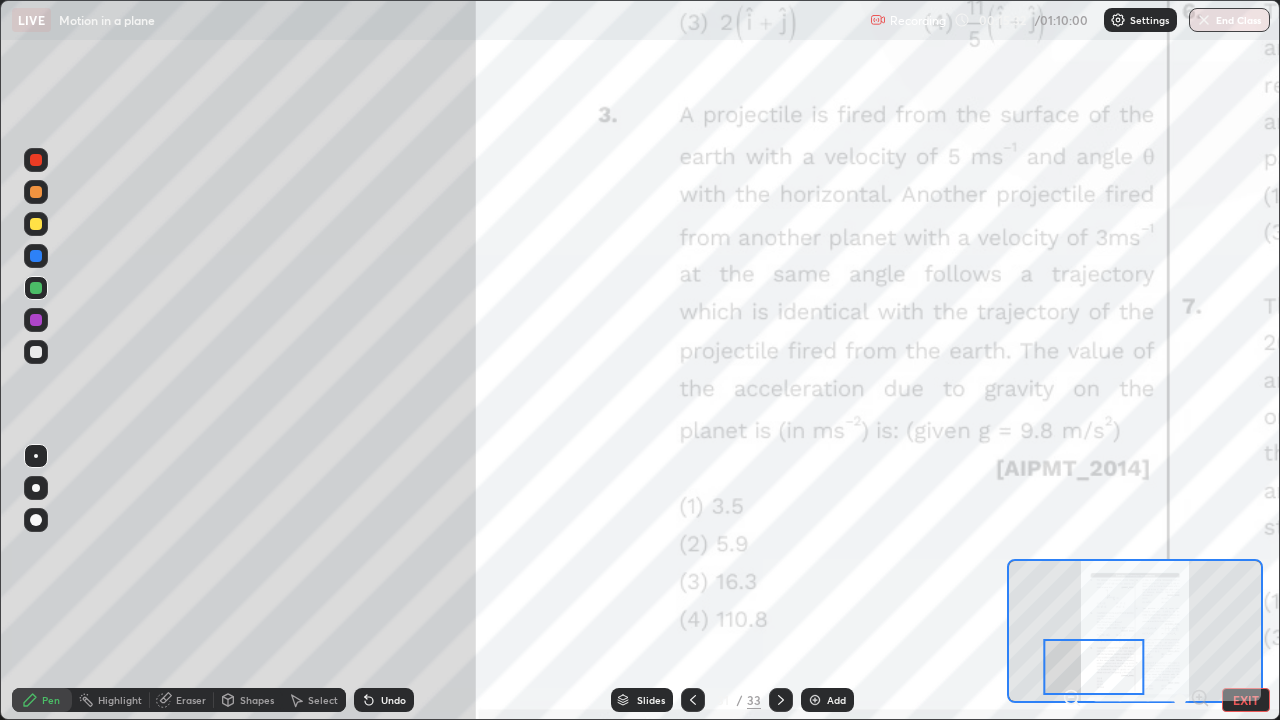 click at bounding box center [36, 288] 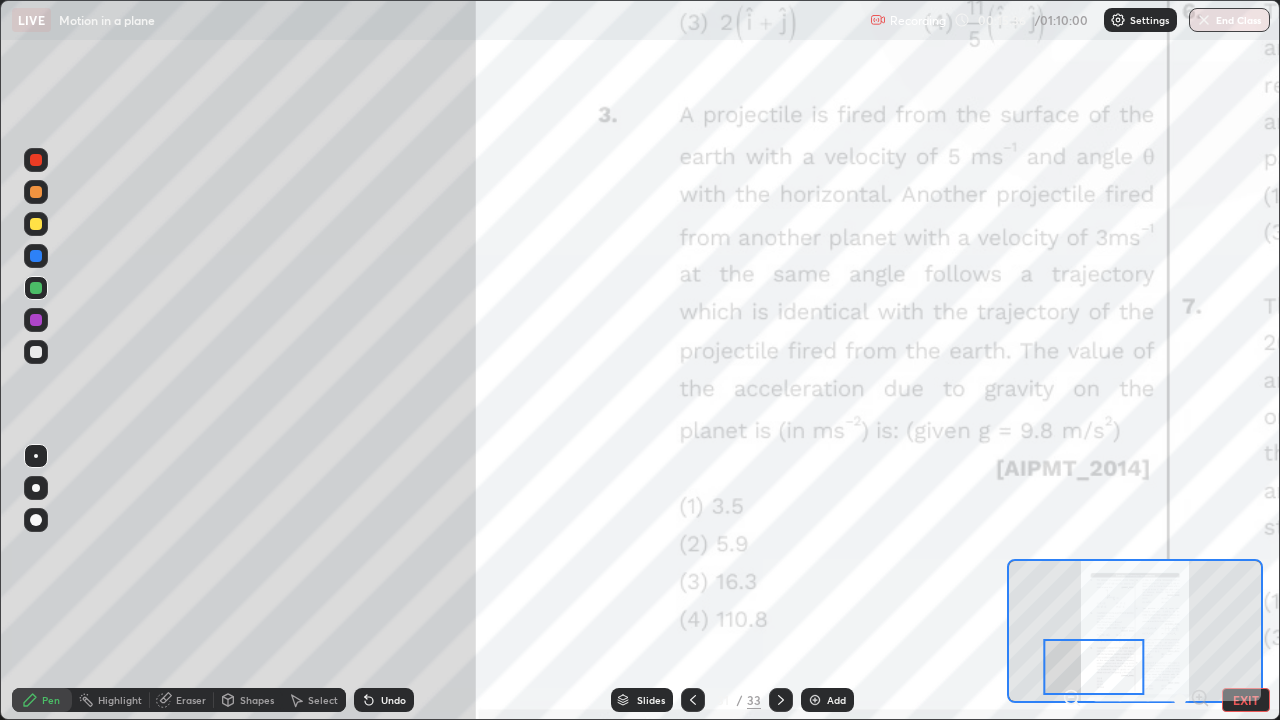 click at bounding box center [36, 288] 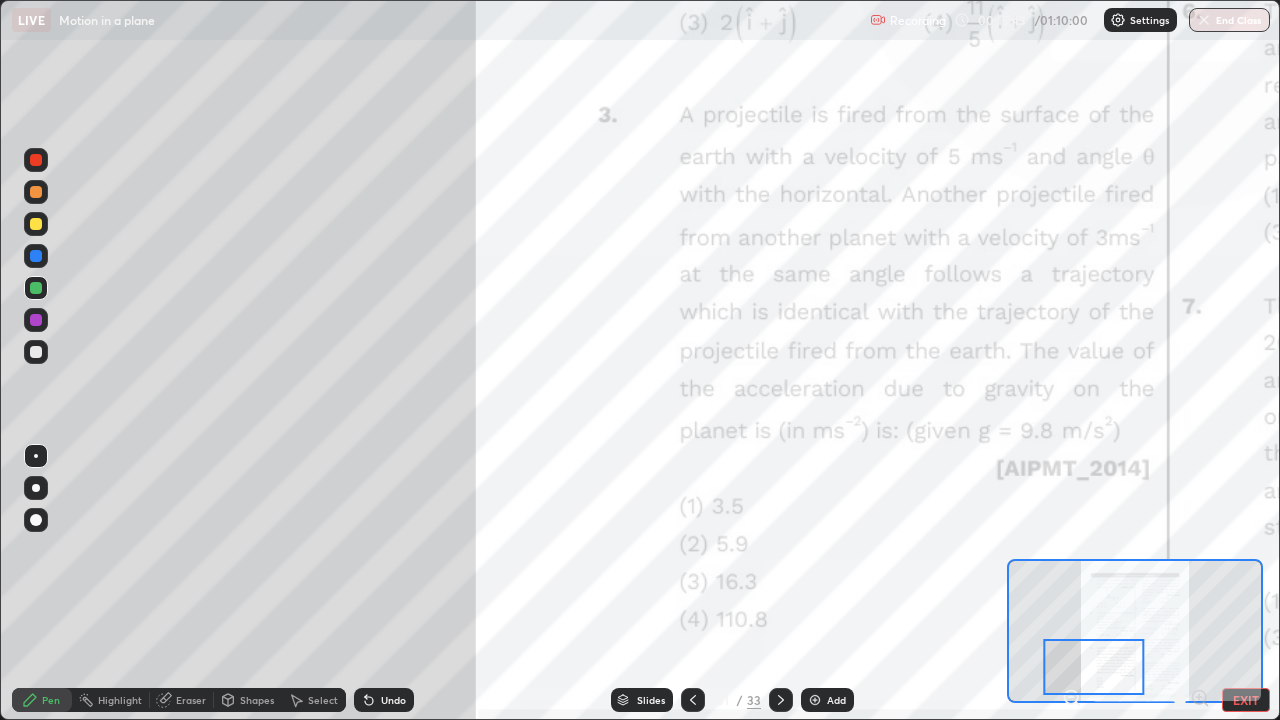 click at bounding box center (36, 352) 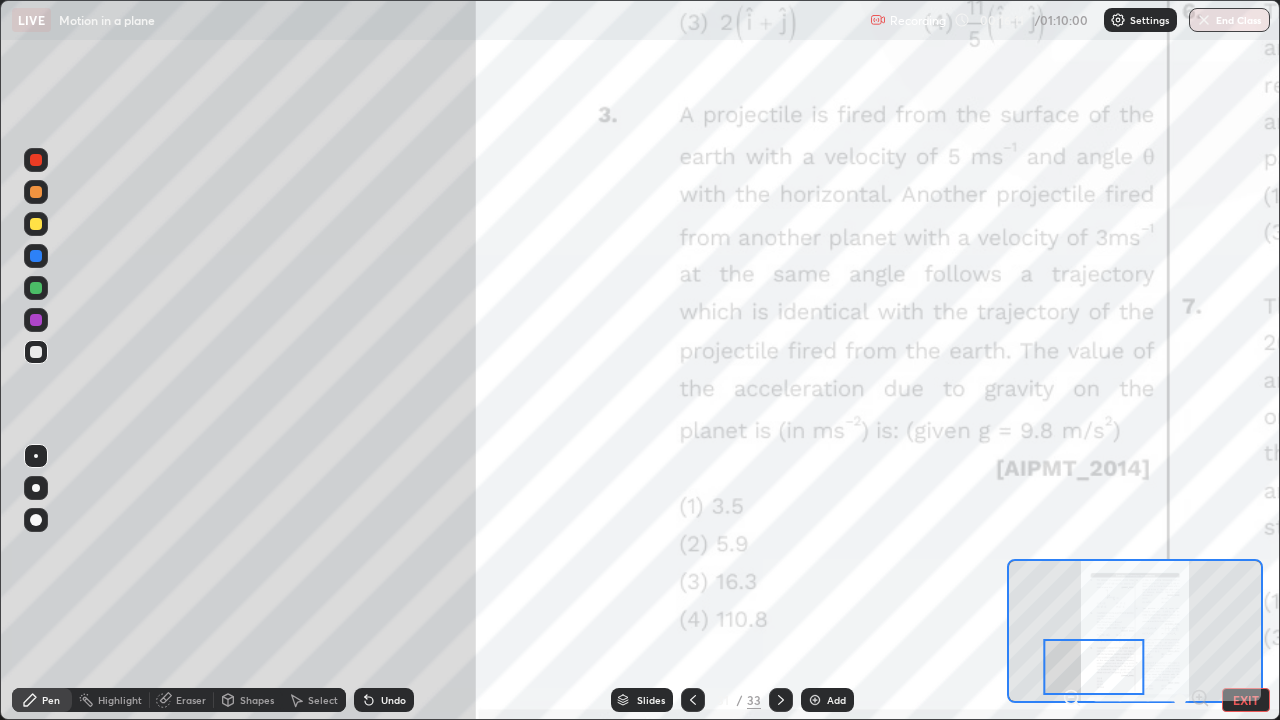 click at bounding box center (36, 192) 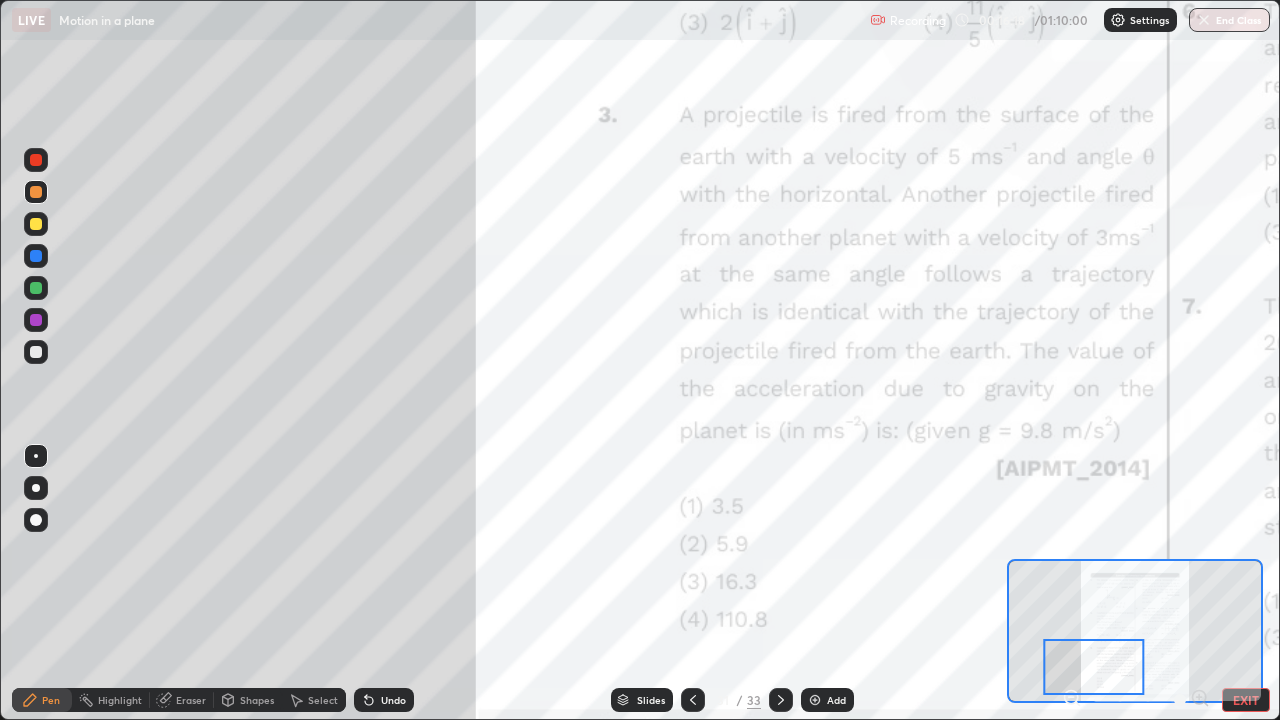 click on "Undo" at bounding box center (393, 700) 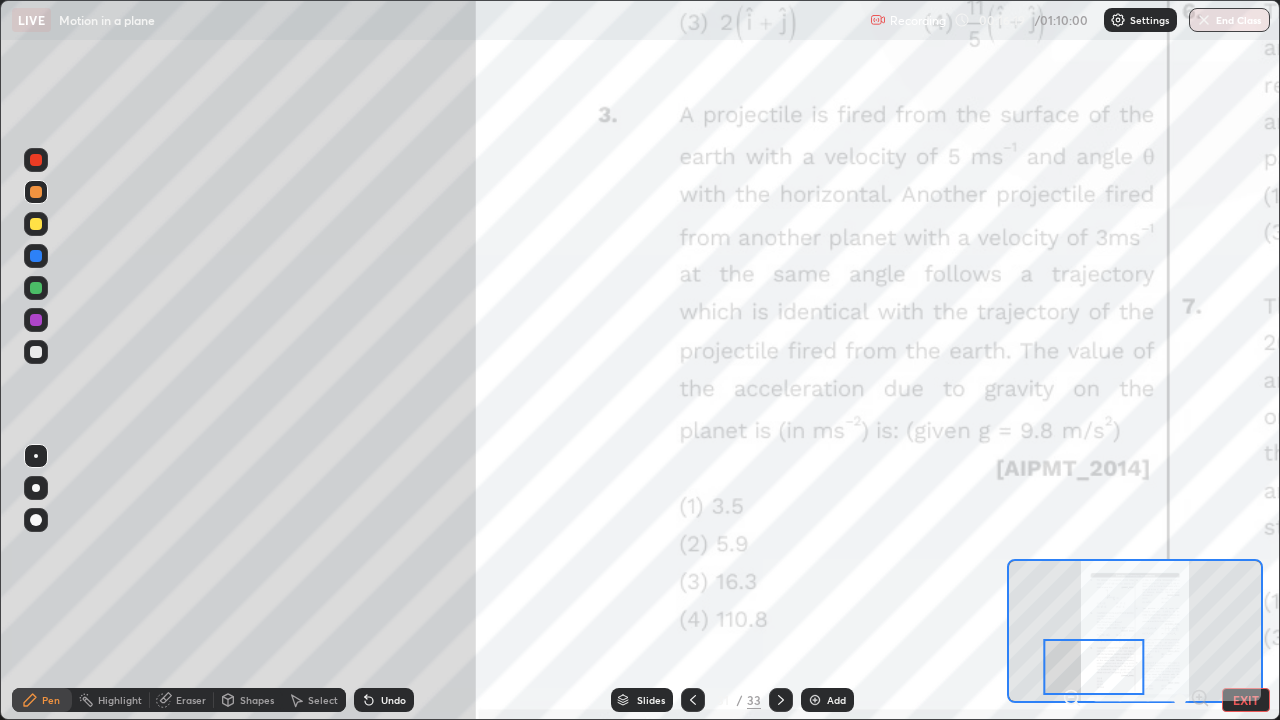 click on "Undo" at bounding box center [393, 700] 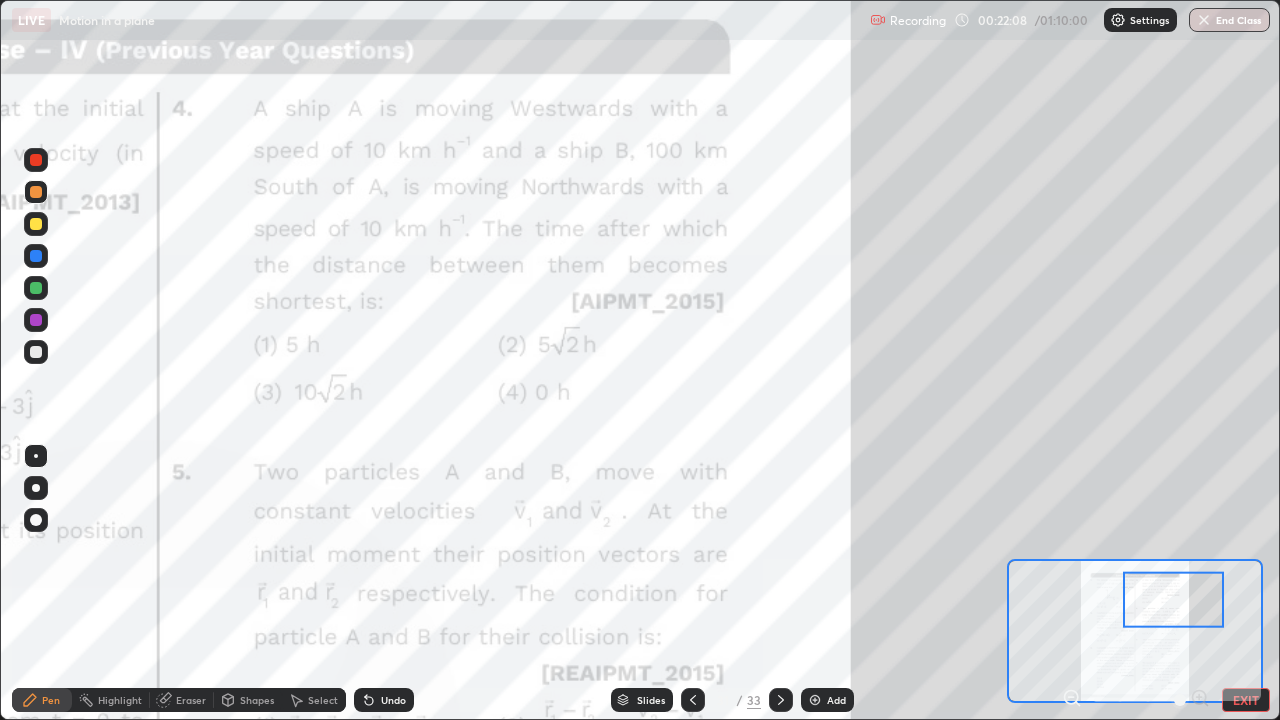 click on "Shapes" at bounding box center [257, 700] 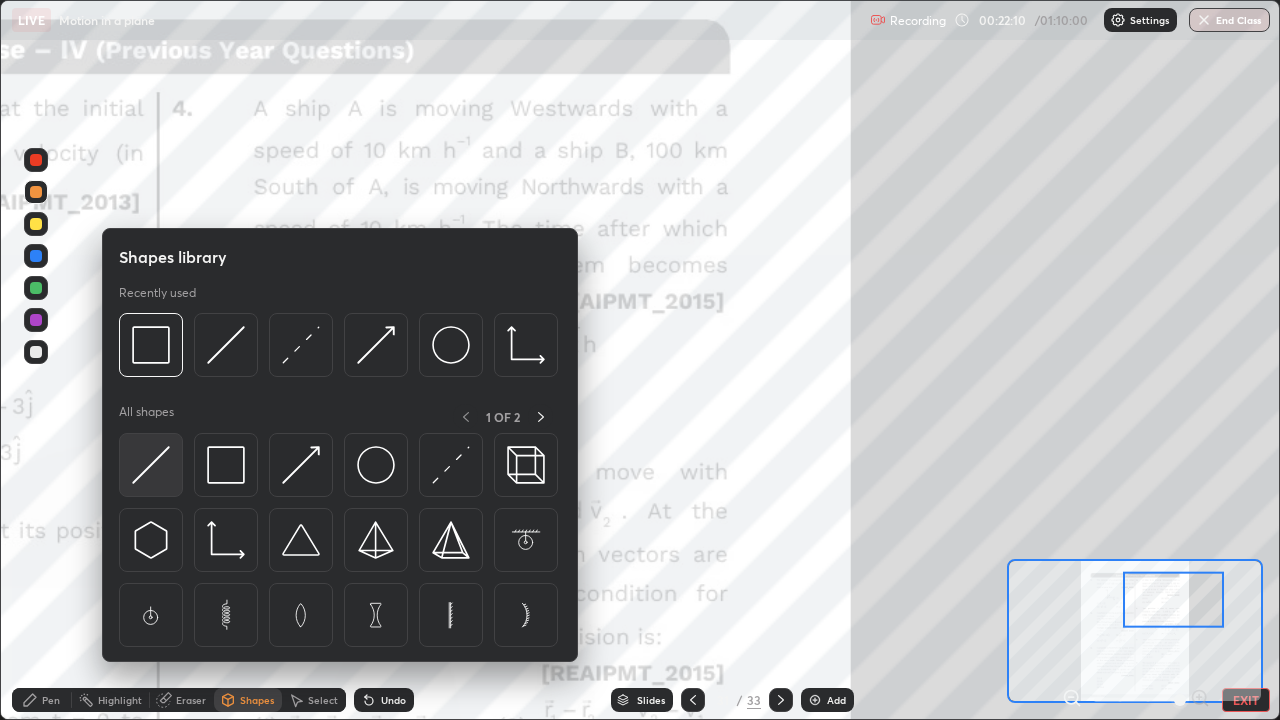click at bounding box center (151, 465) 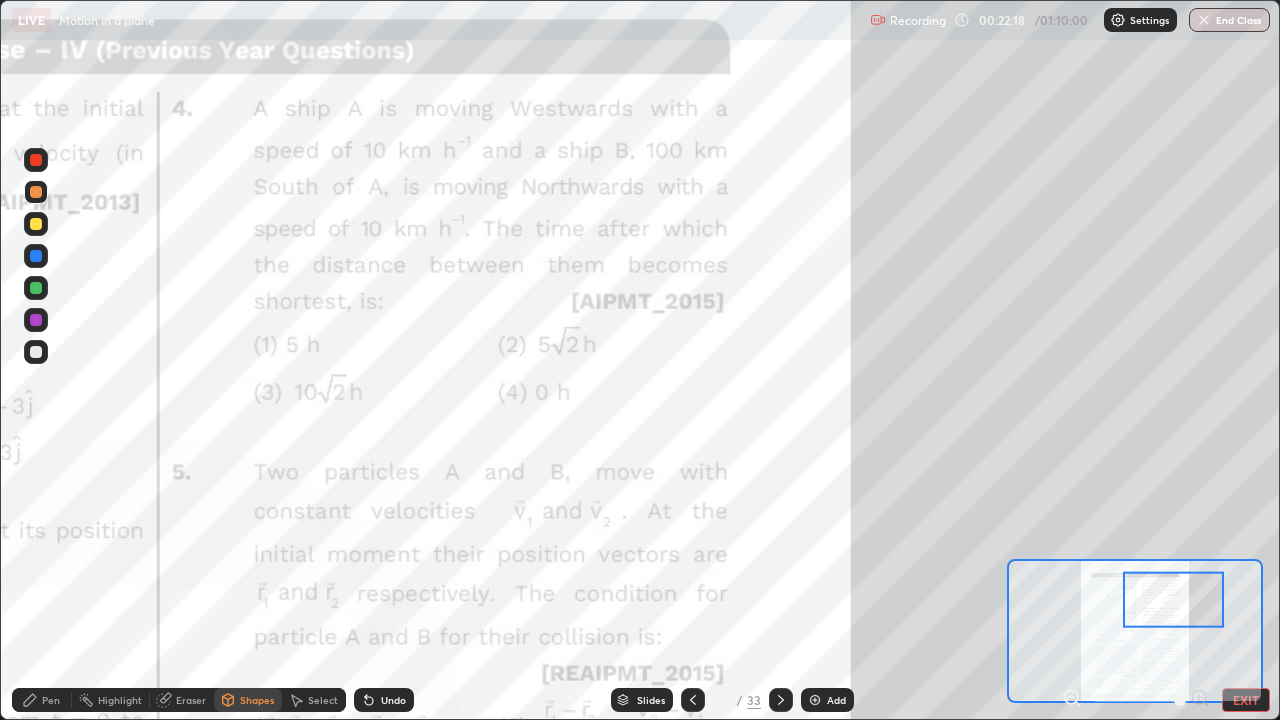 click at bounding box center [36, 288] 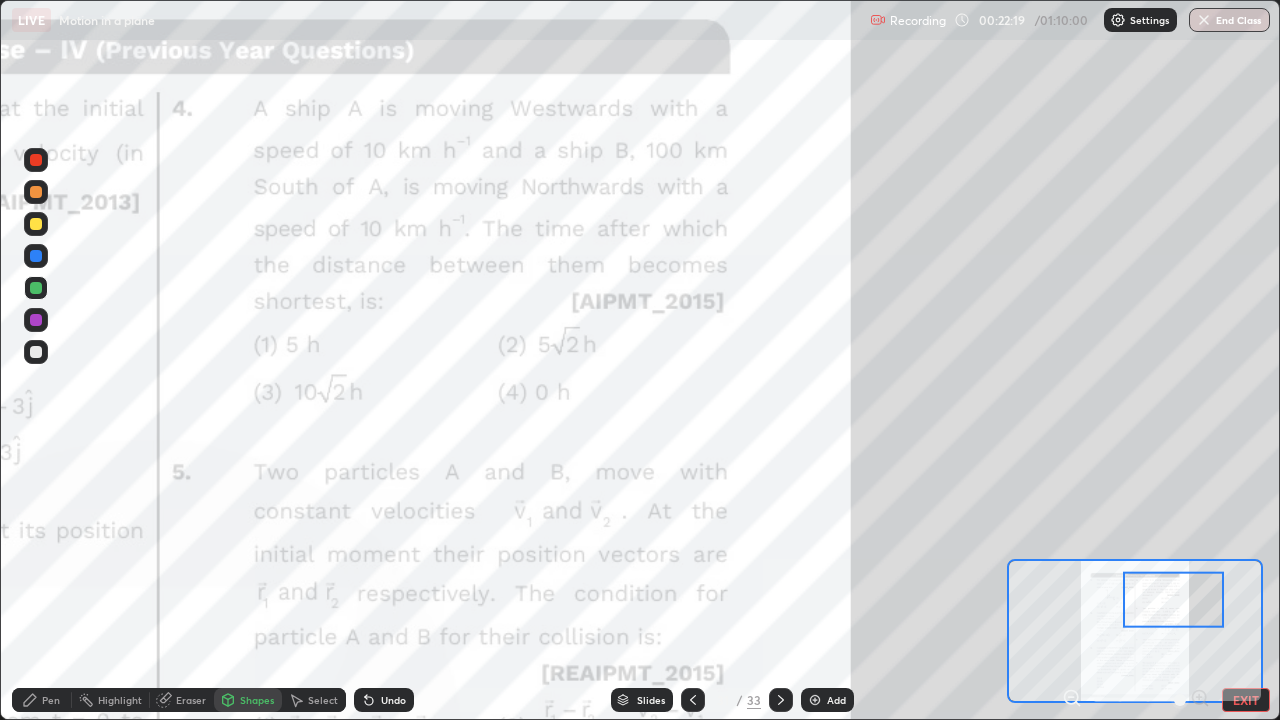 click at bounding box center [36, 288] 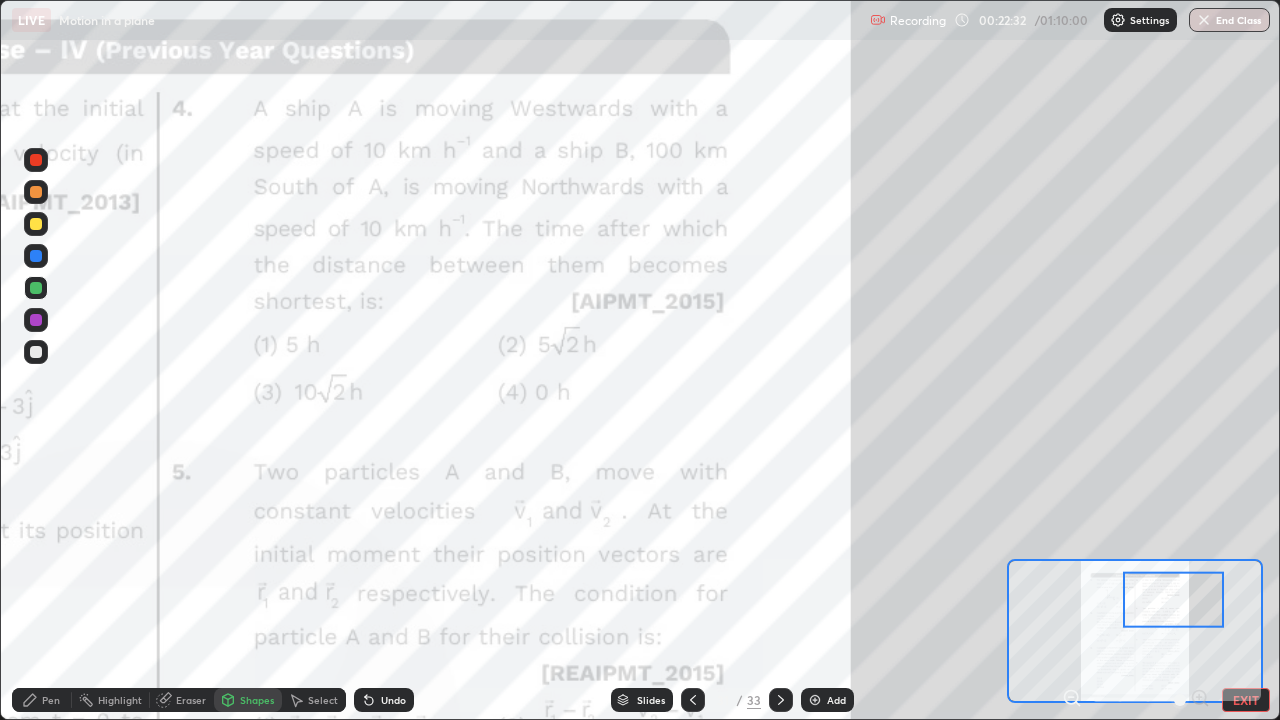 click on "Pen" at bounding box center [51, 700] 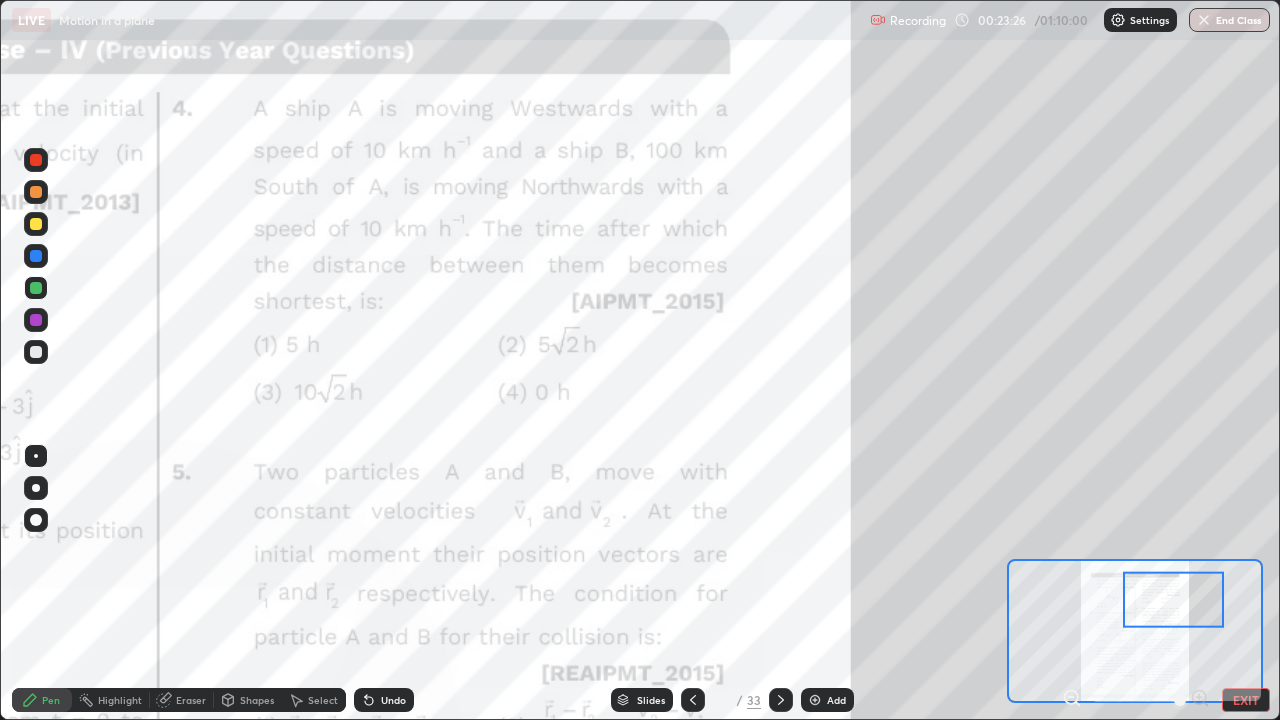 click on "Undo" at bounding box center (393, 700) 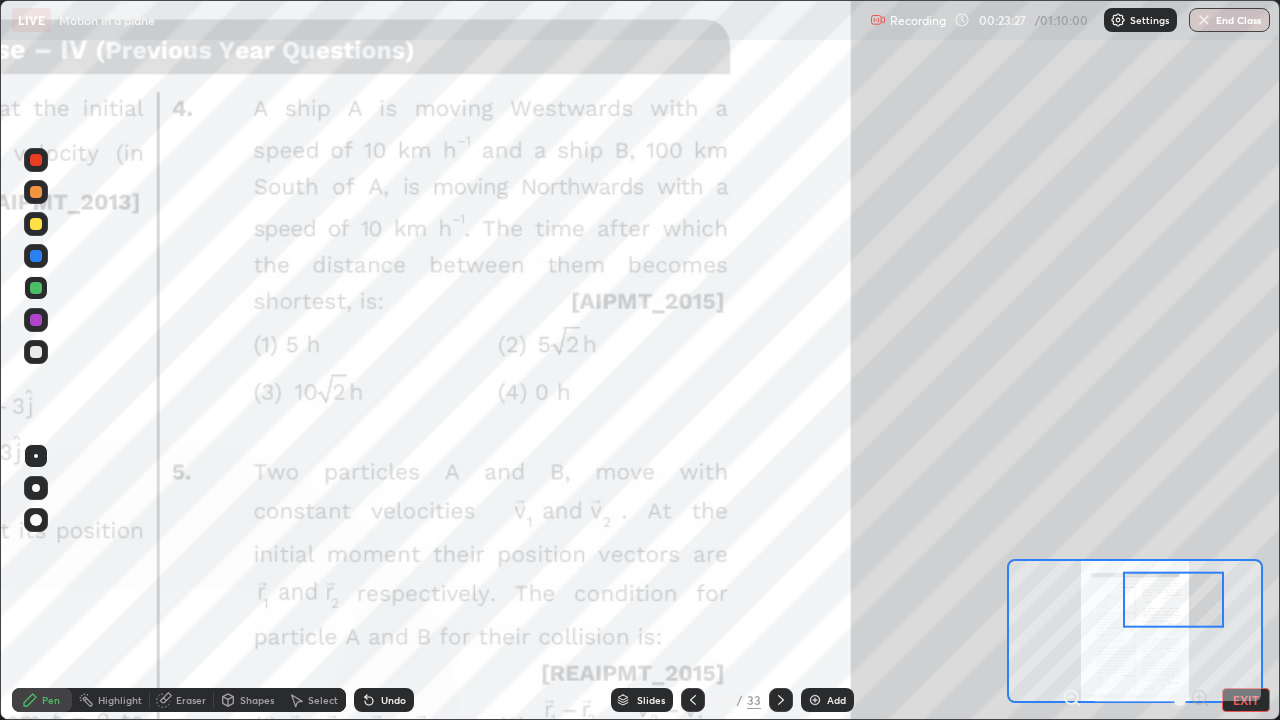 click on "Undo" at bounding box center (384, 700) 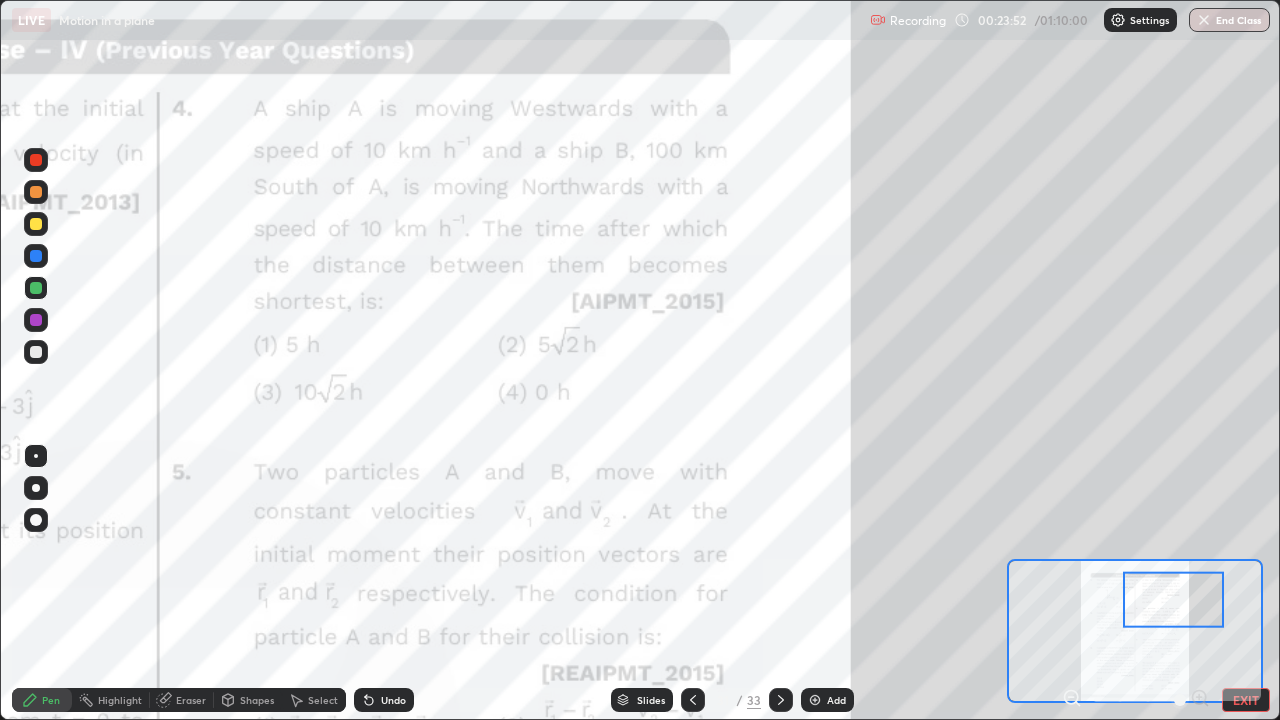 click on "Undo" at bounding box center [384, 700] 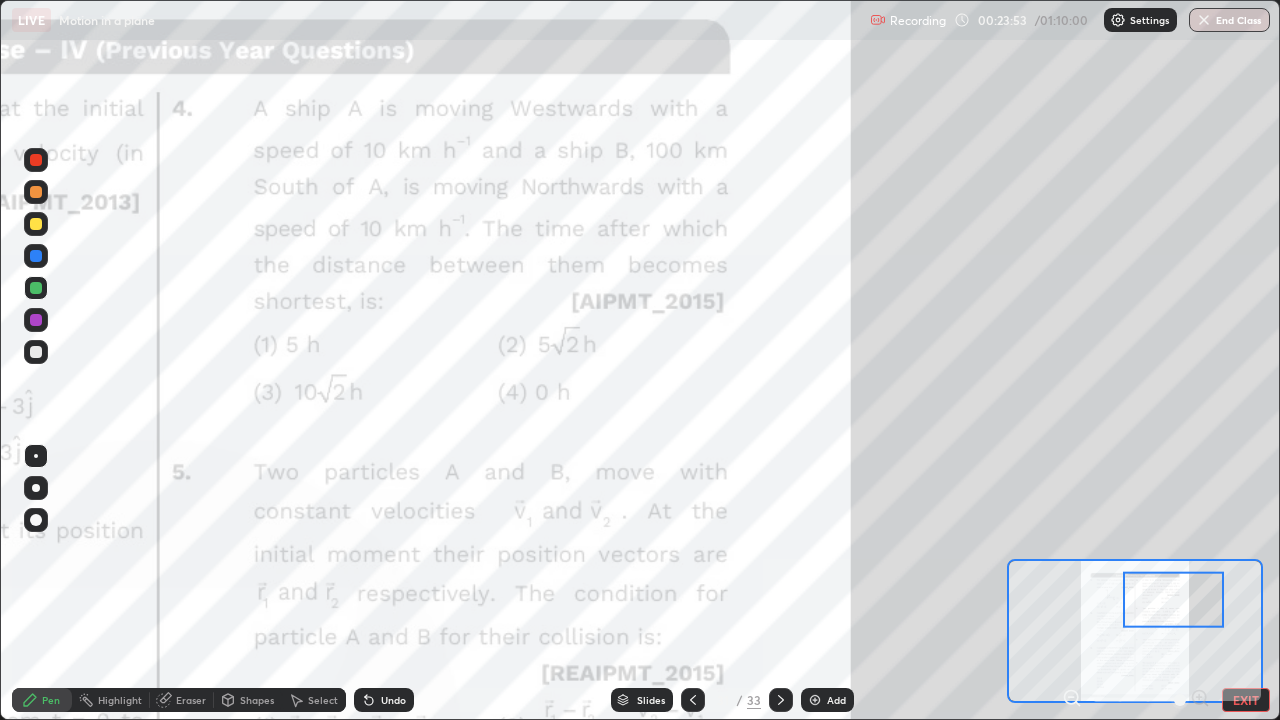 click on "Undo" at bounding box center [393, 700] 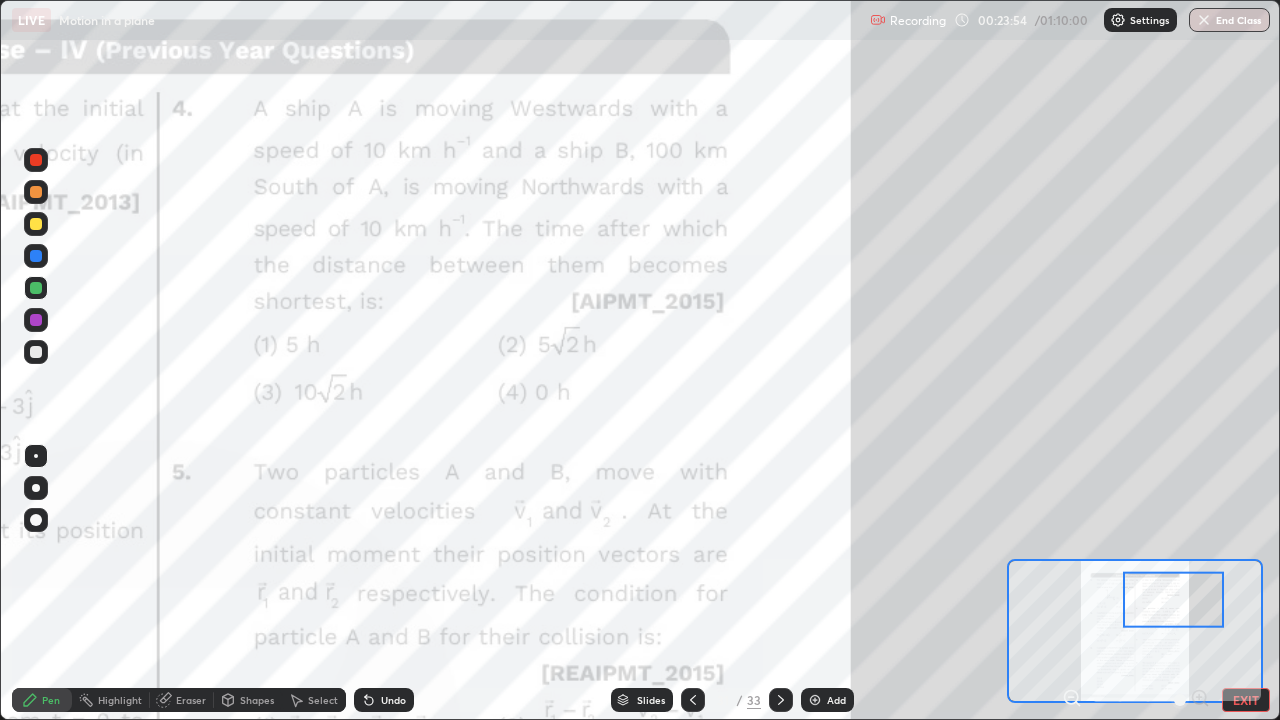 click on "Undo" at bounding box center [393, 700] 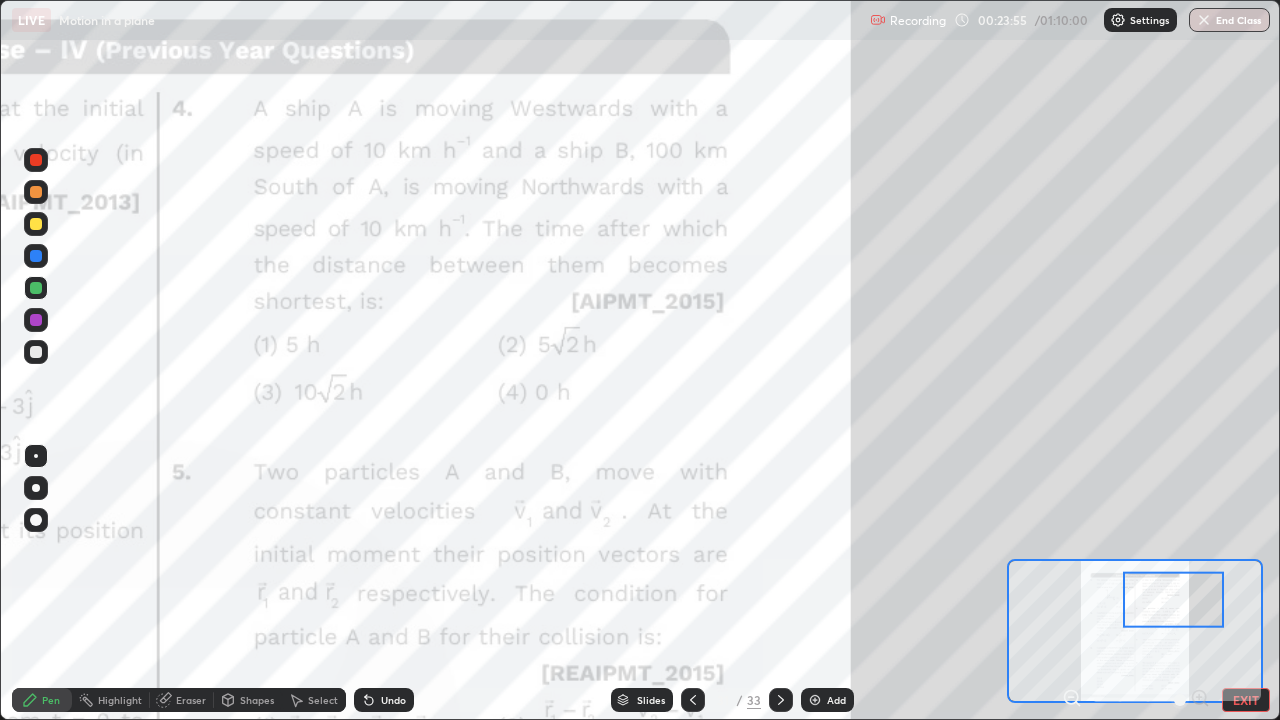click on "Undo" at bounding box center [393, 700] 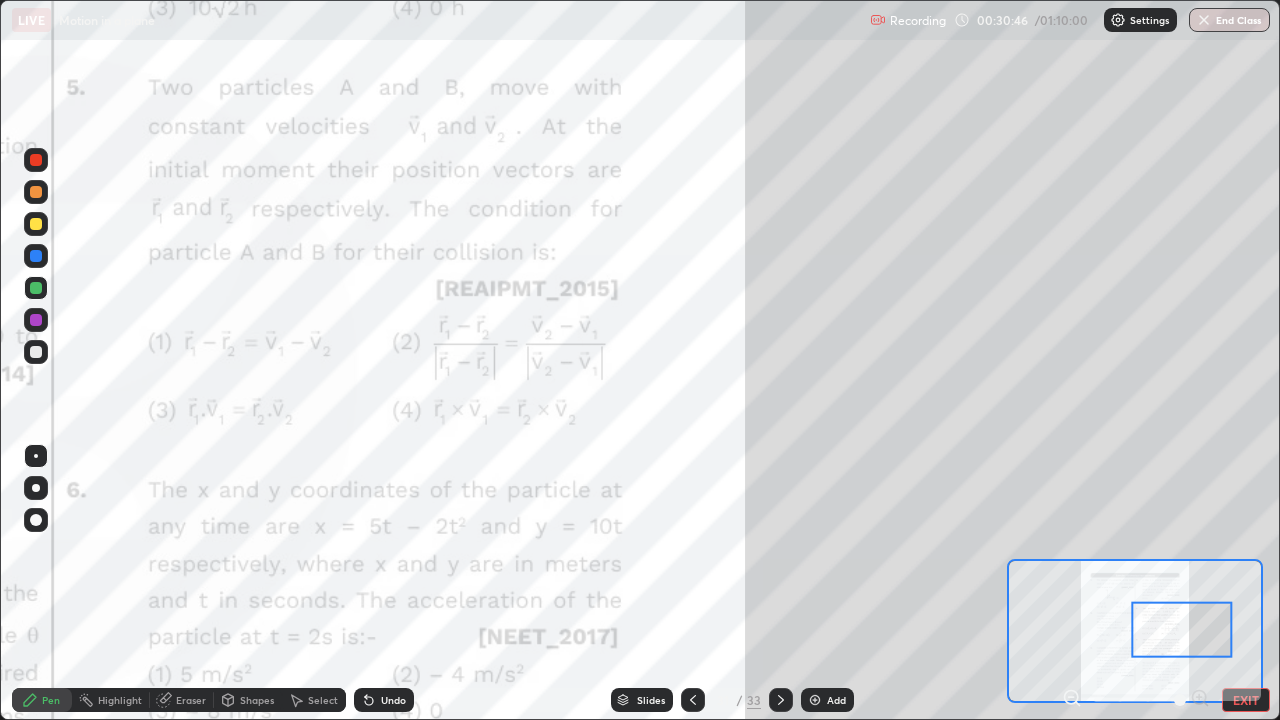 click at bounding box center [36, 192] 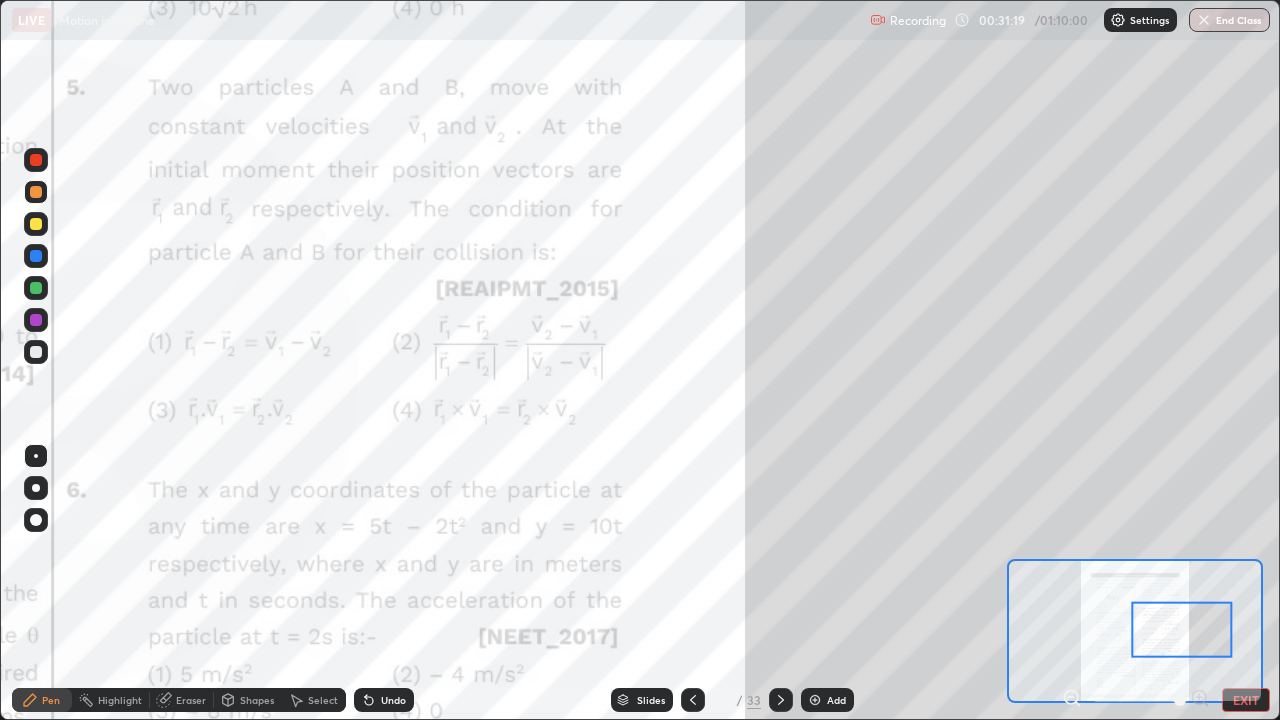 click at bounding box center (36, 256) 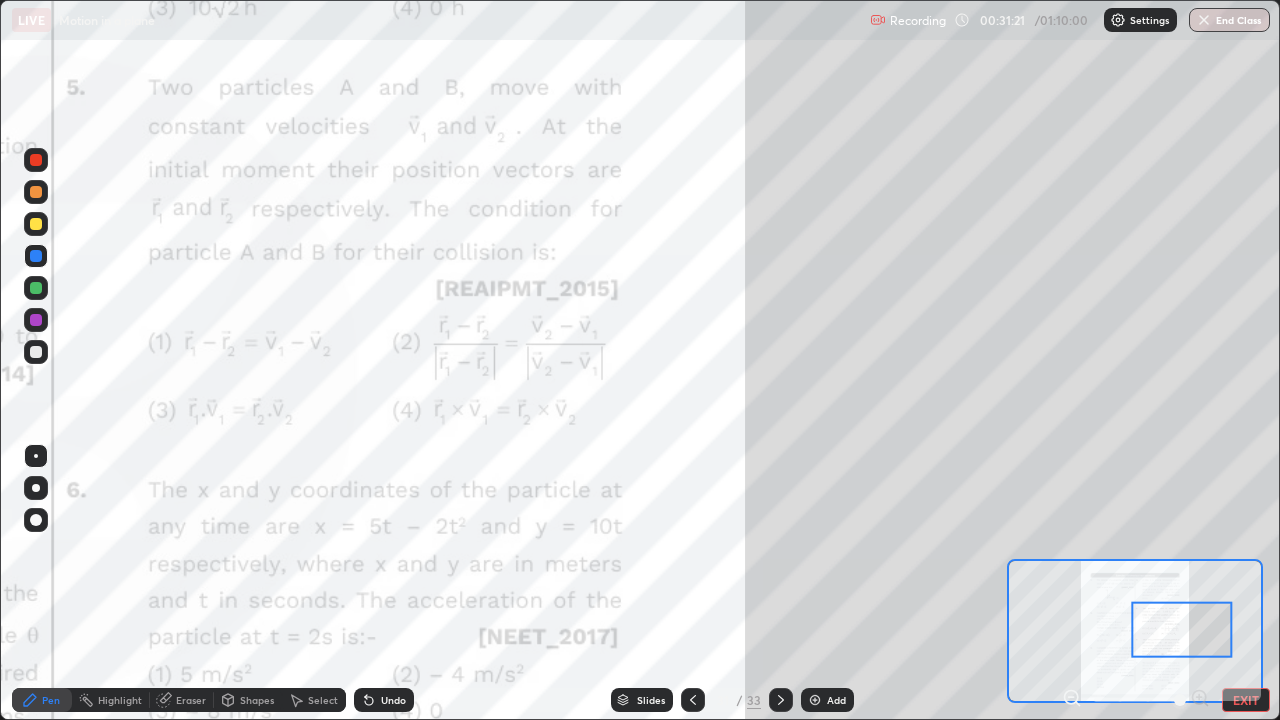 click at bounding box center (36, 288) 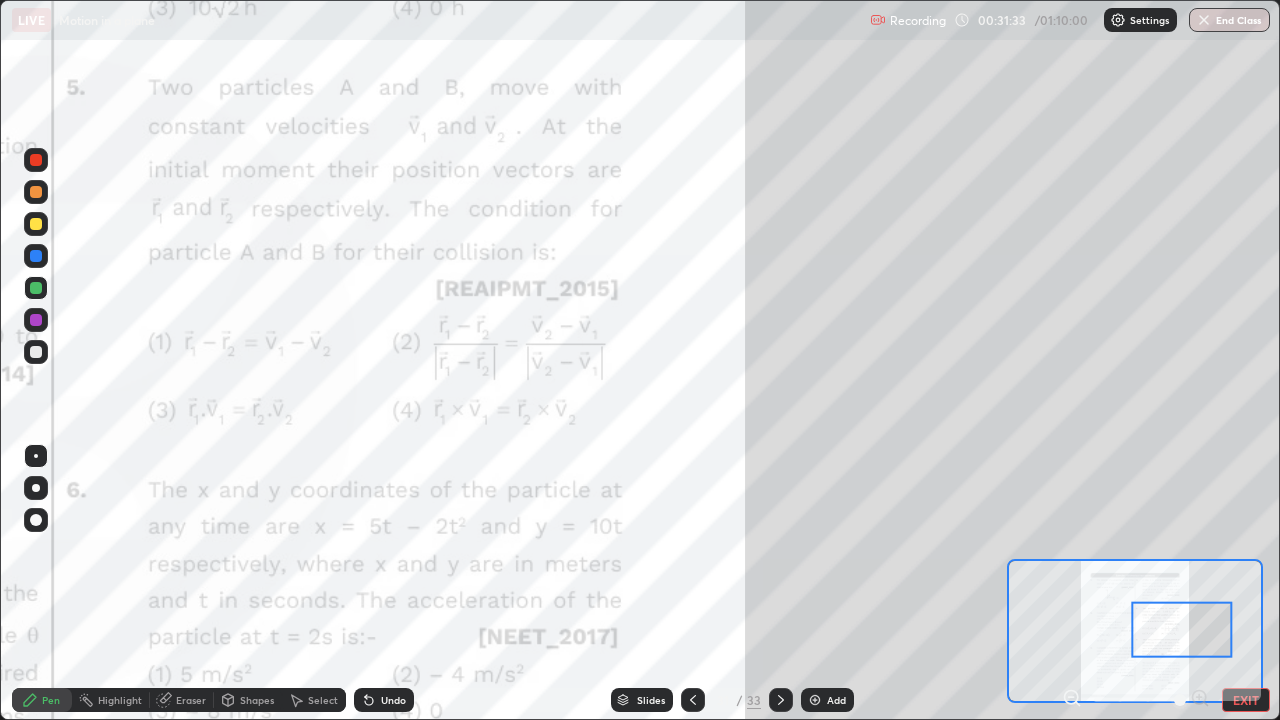click on "Undo" at bounding box center [393, 700] 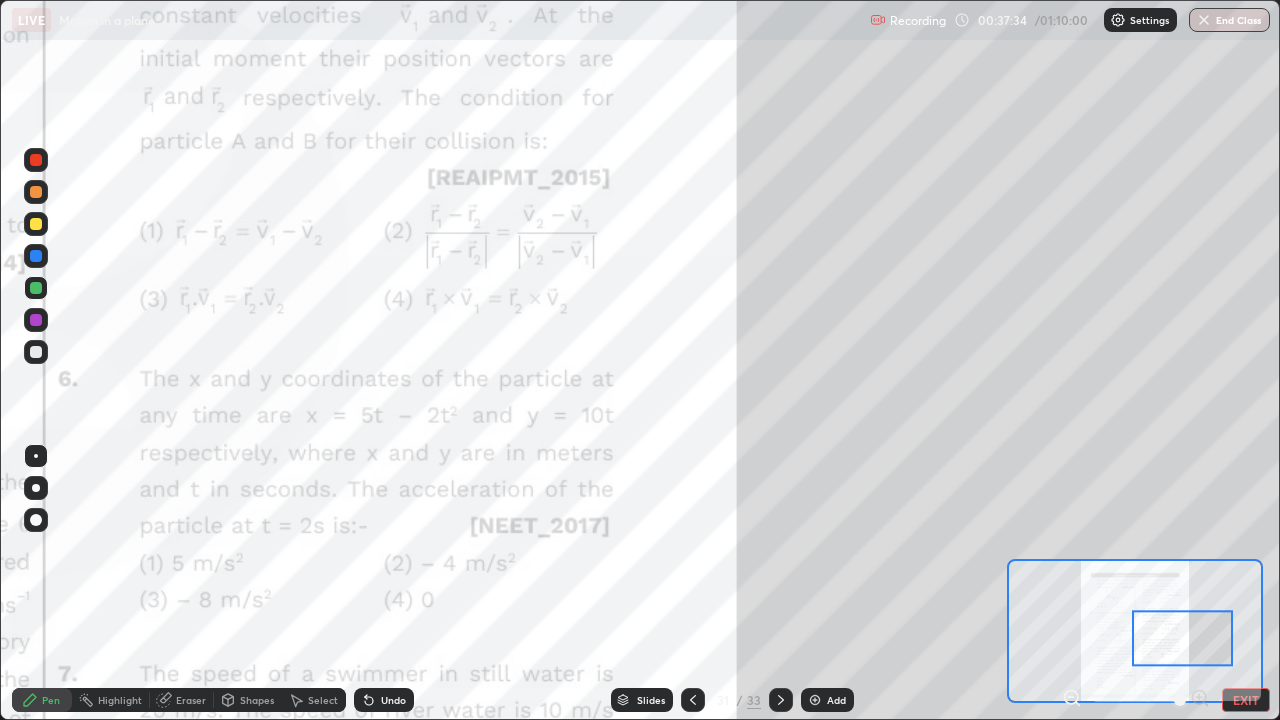 click at bounding box center (36, 288) 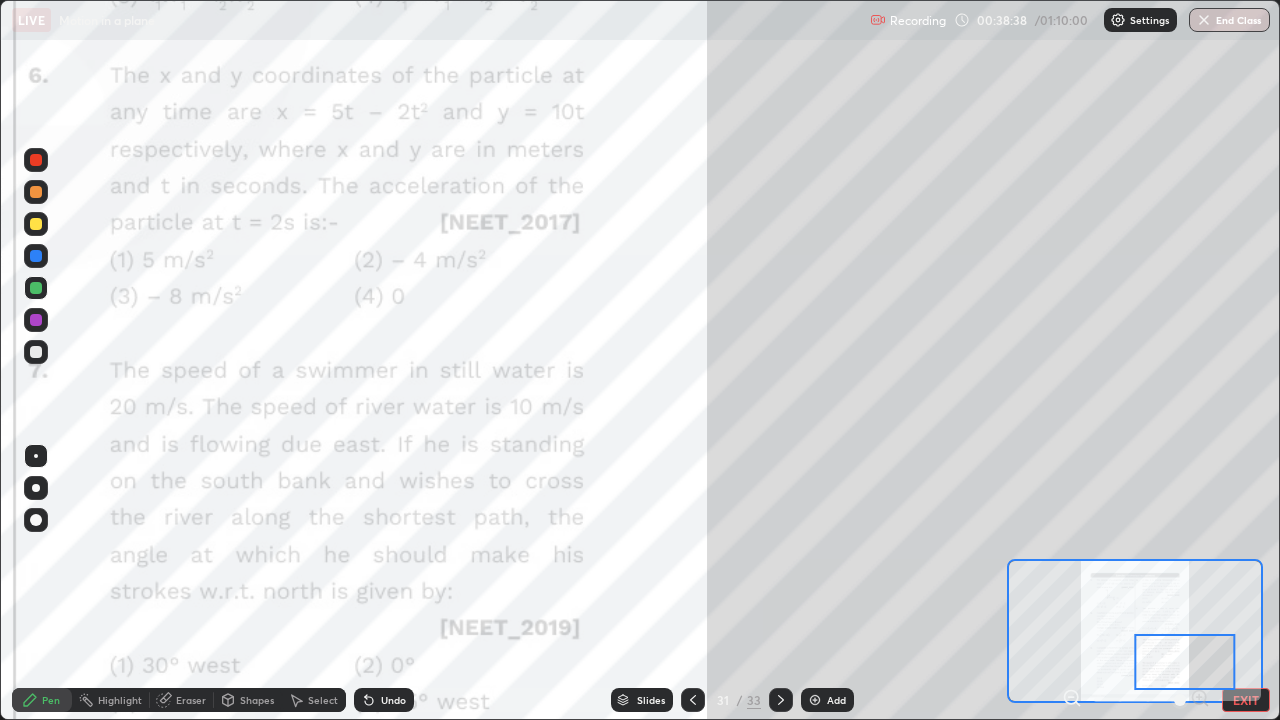 click at bounding box center (36, 320) 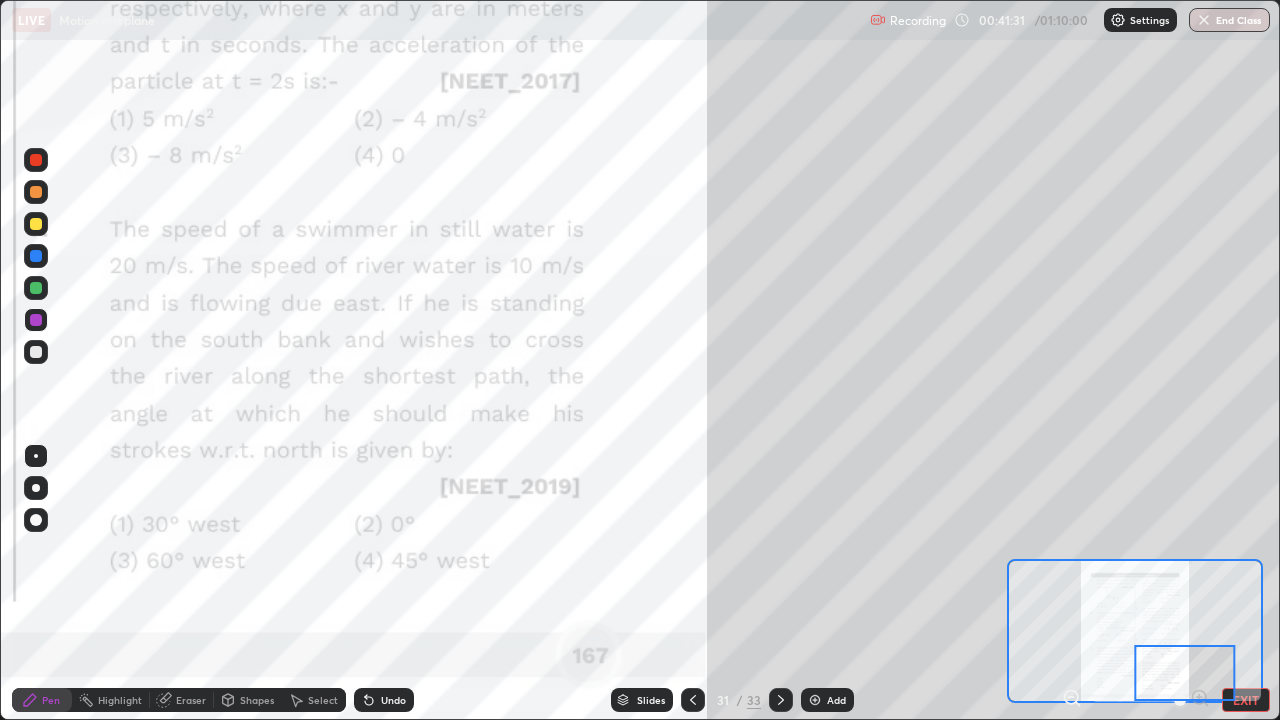 click at bounding box center [36, 256] 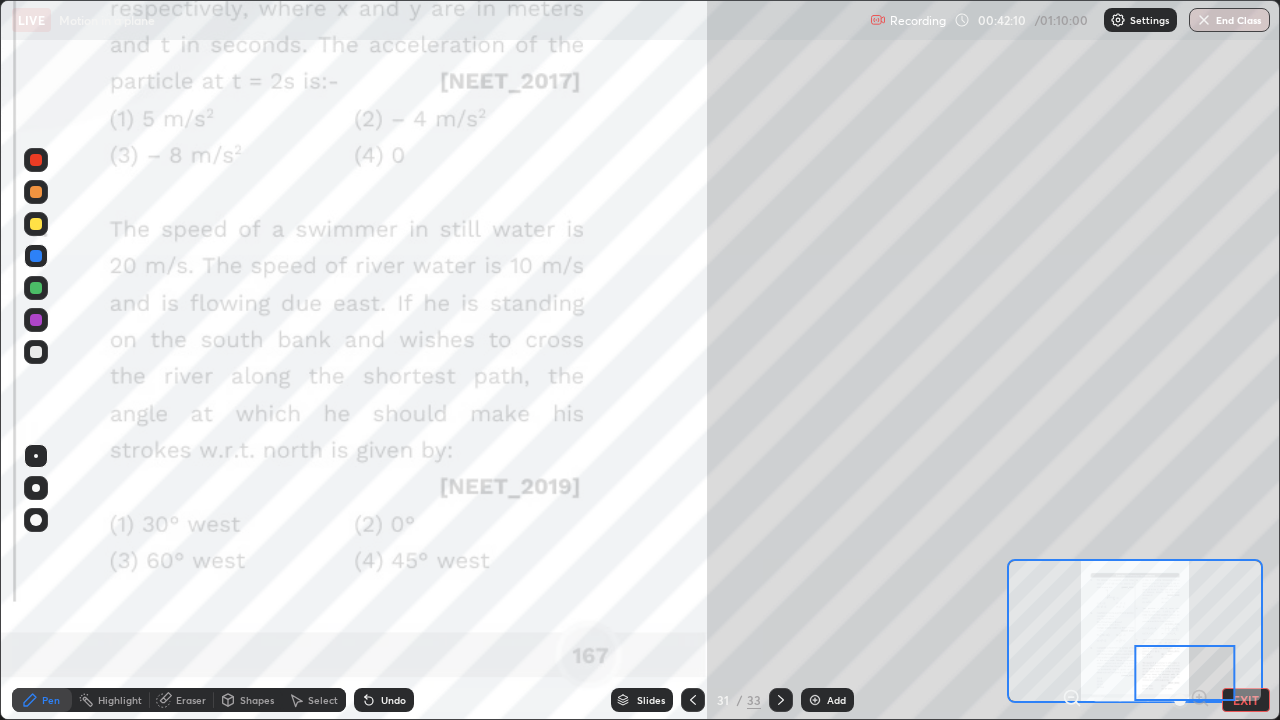 click at bounding box center [36, 288] 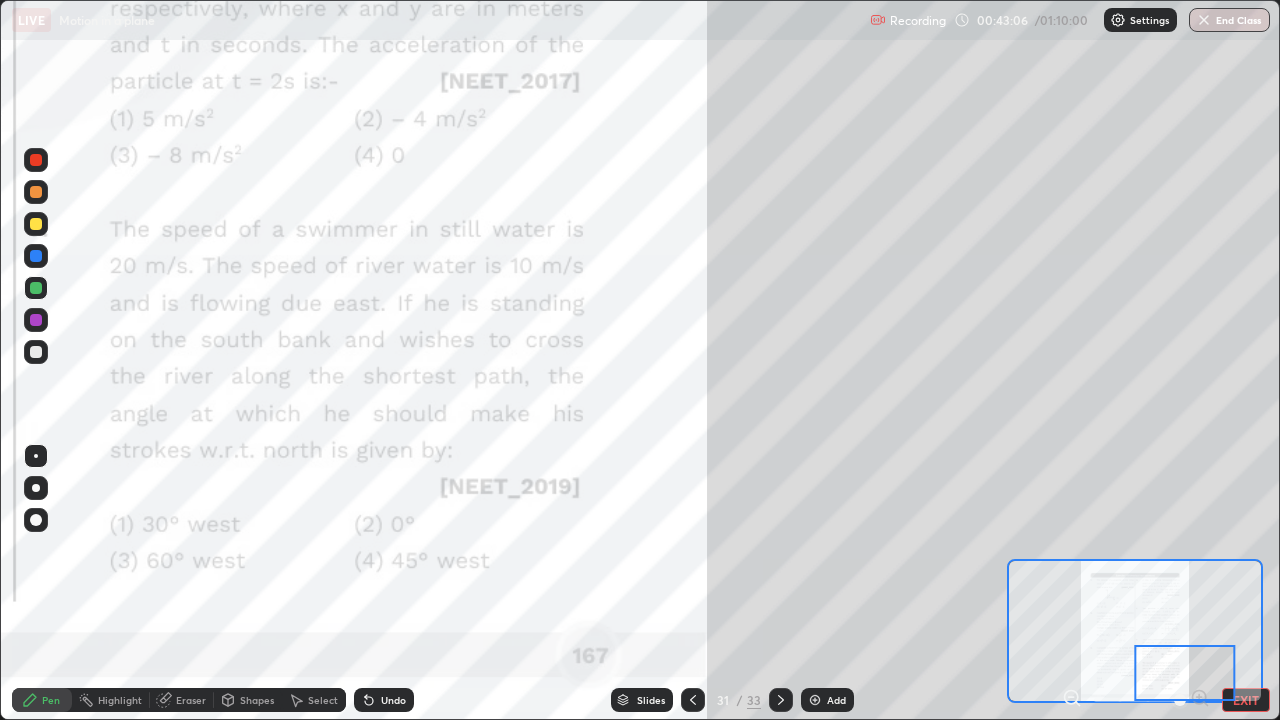 click at bounding box center (1135, 631) 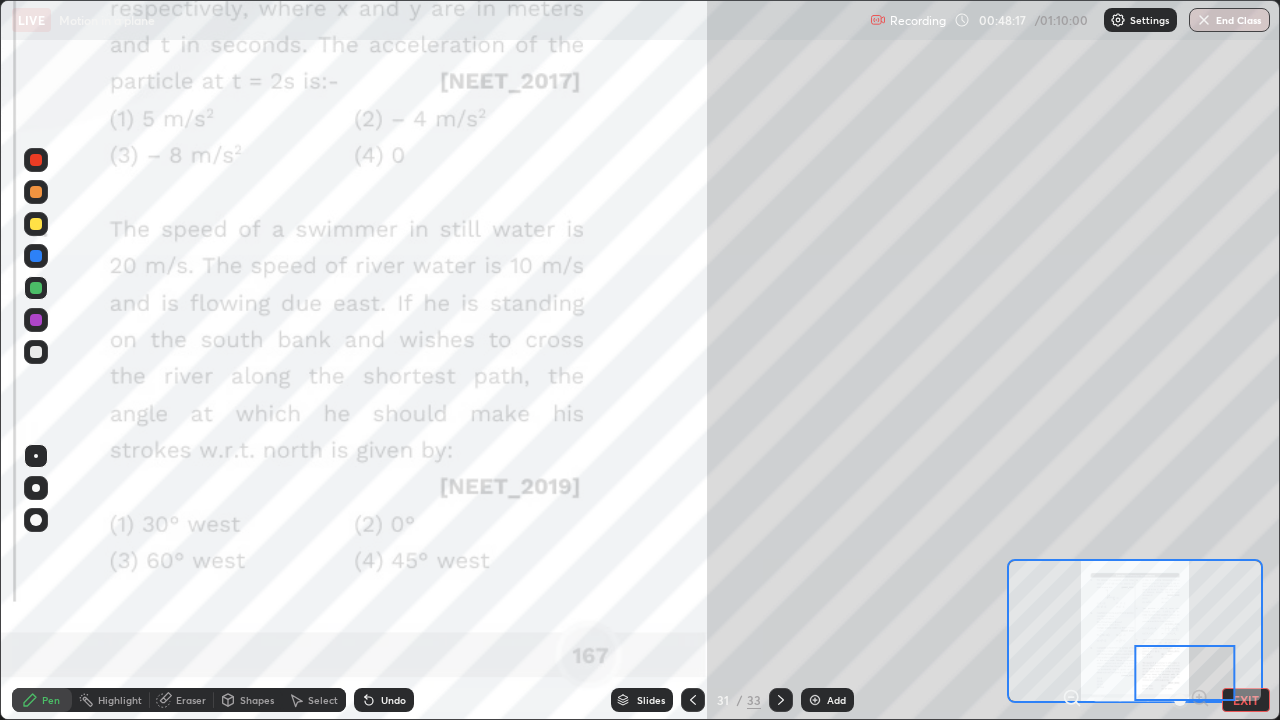 click at bounding box center (781, 700) 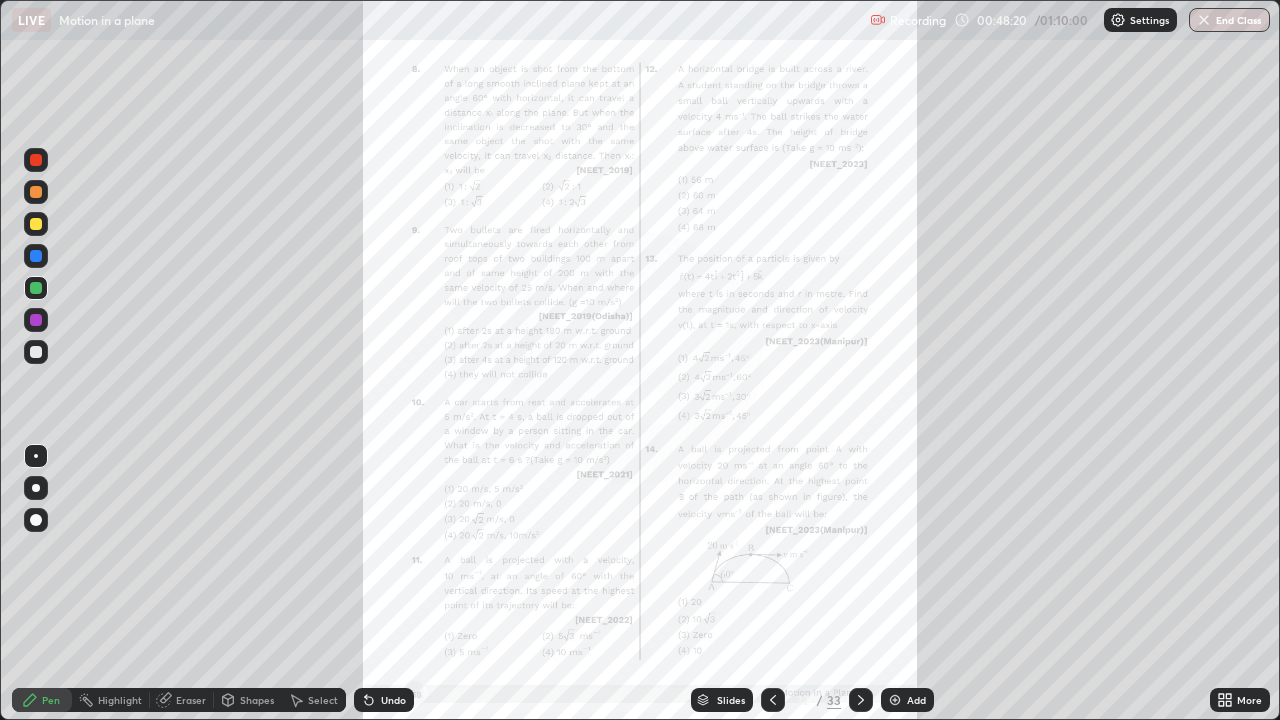 click 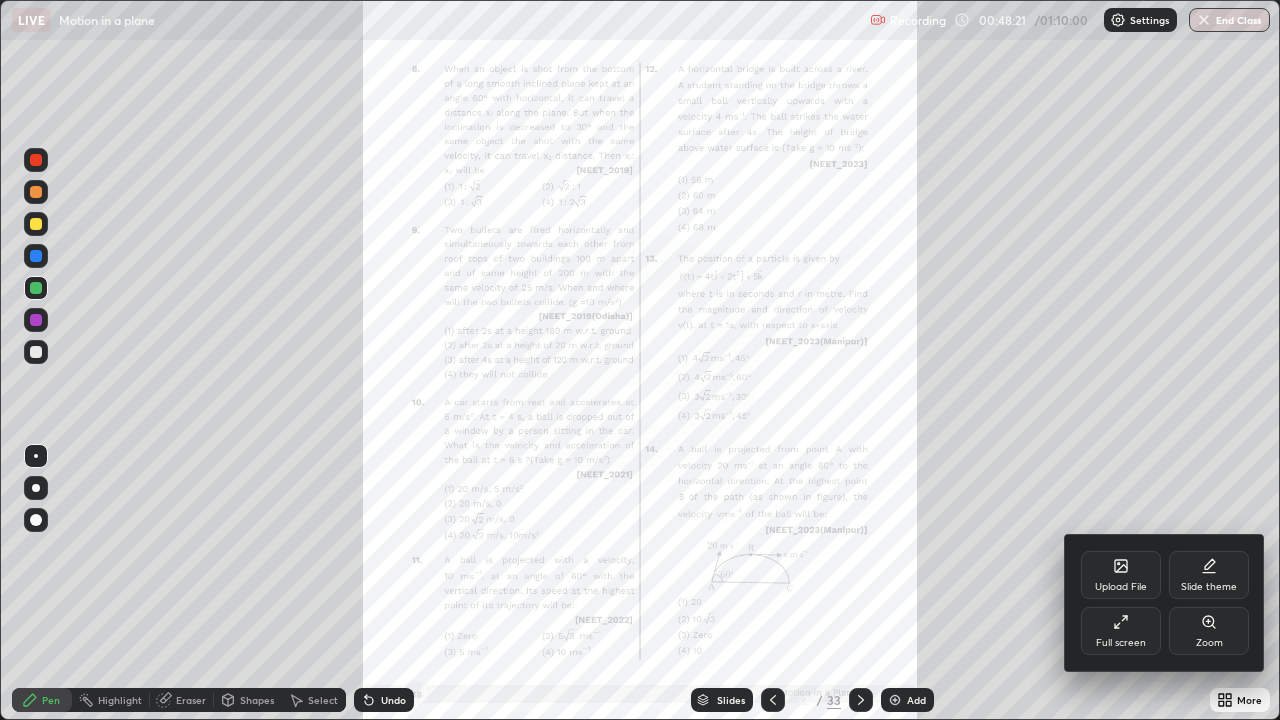click on "Zoom" at bounding box center (1209, 631) 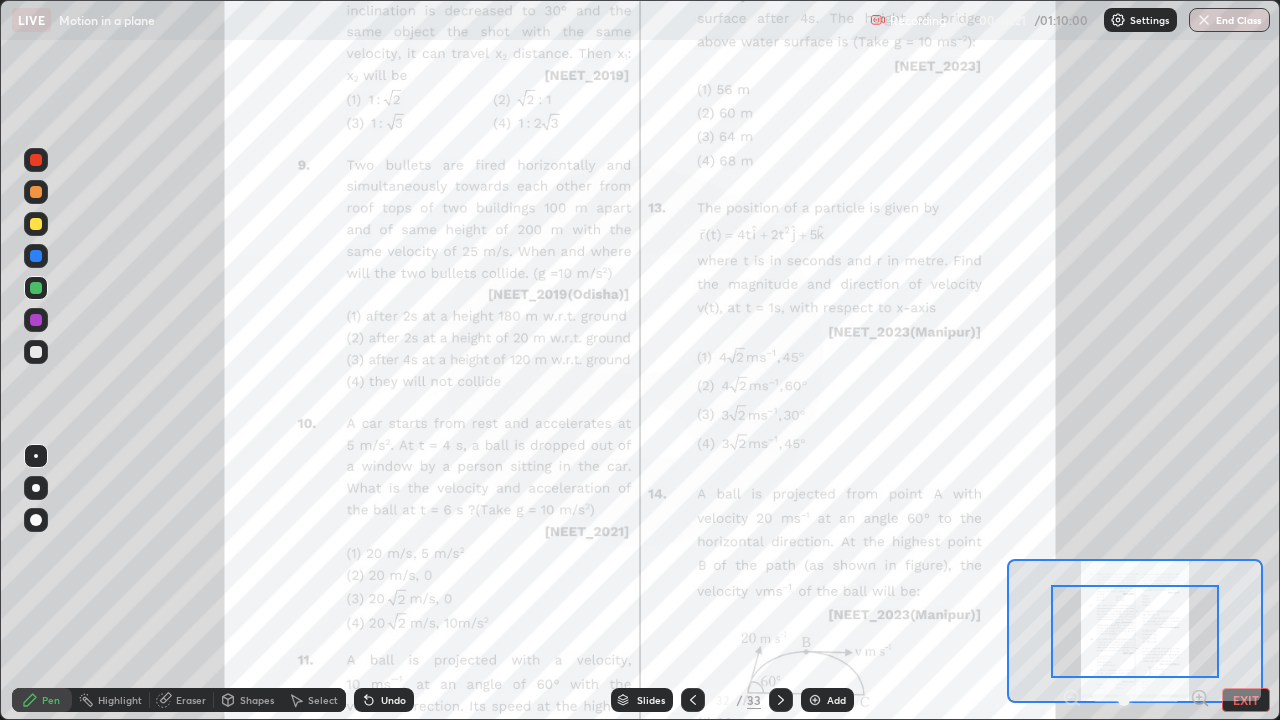 click 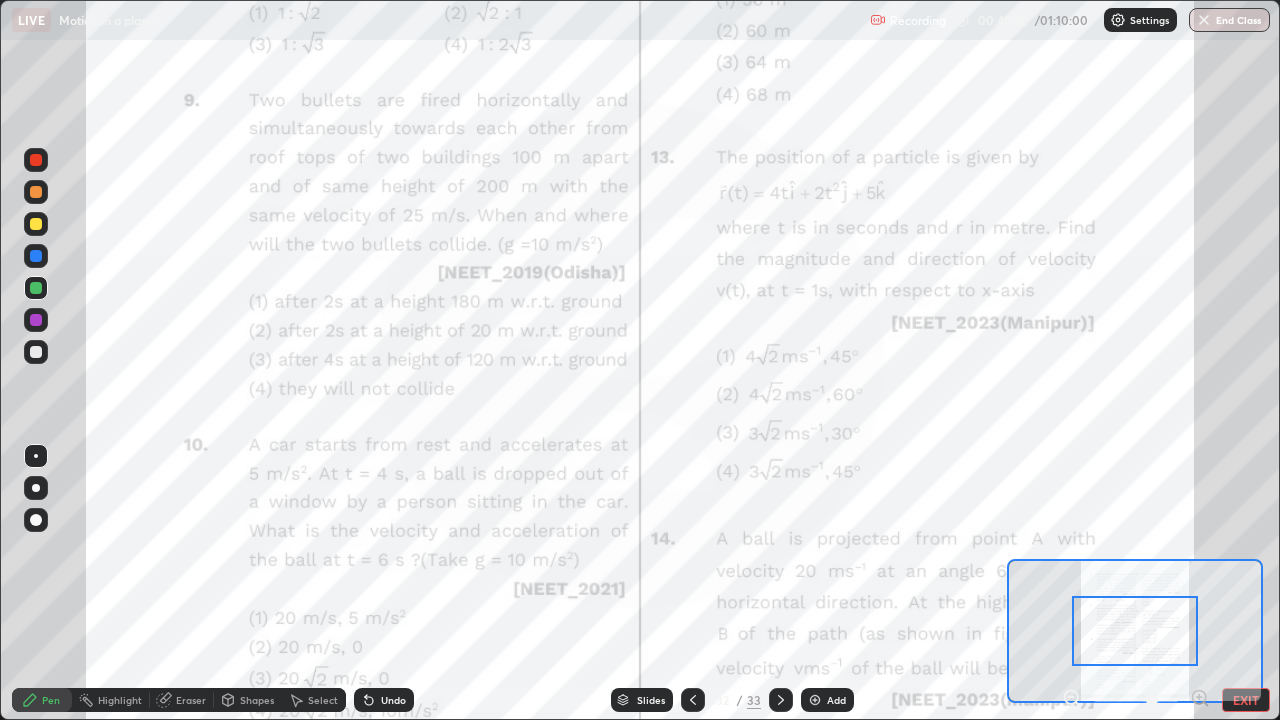 click 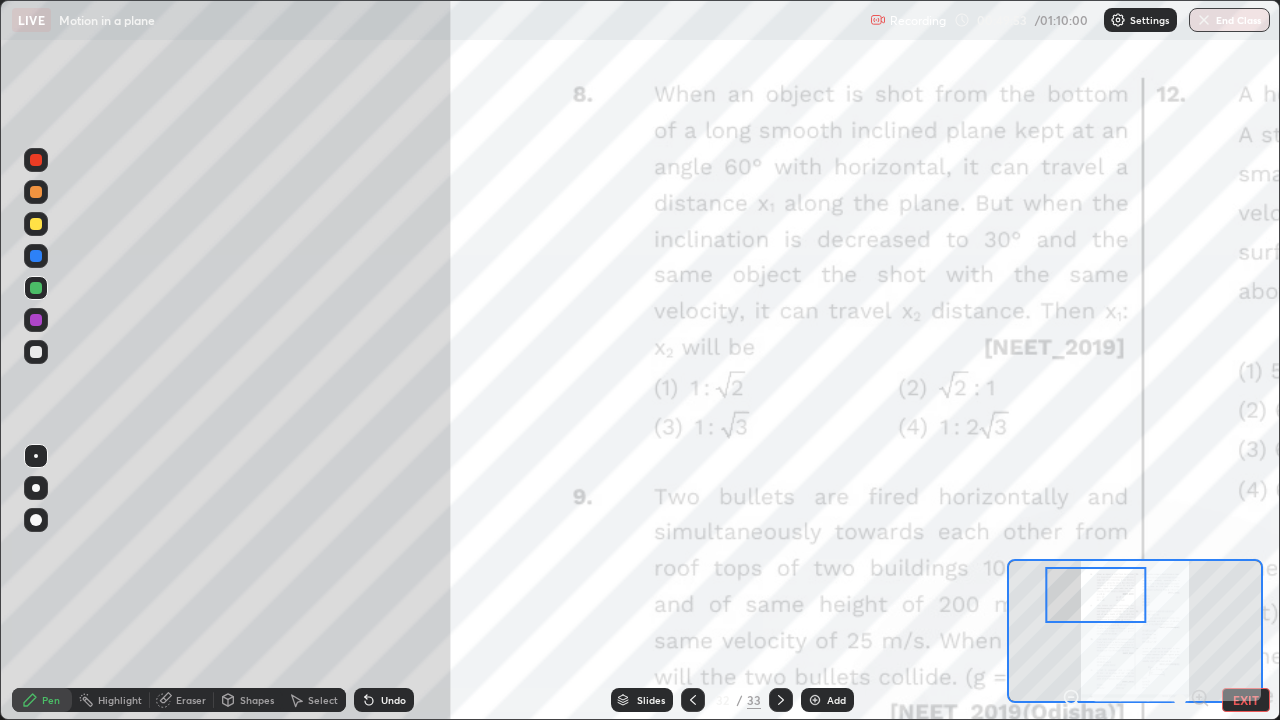 click on "Shapes" at bounding box center [248, 700] 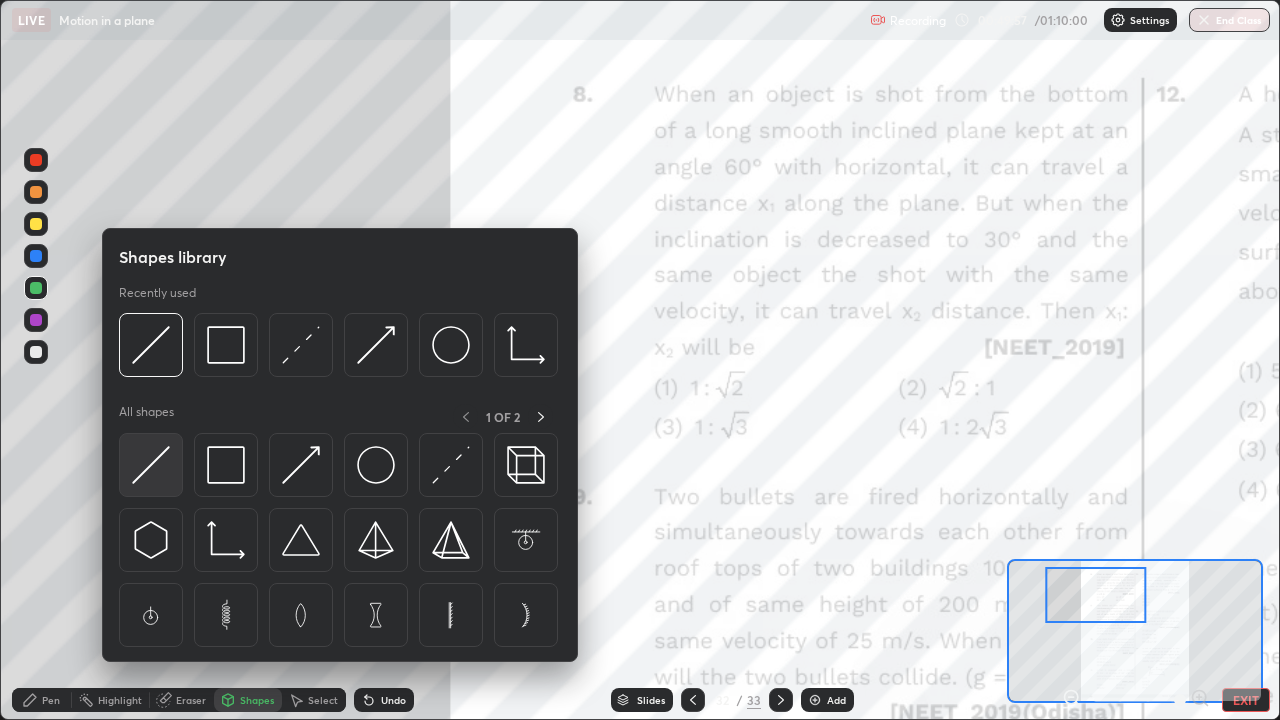 click at bounding box center (151, 465) 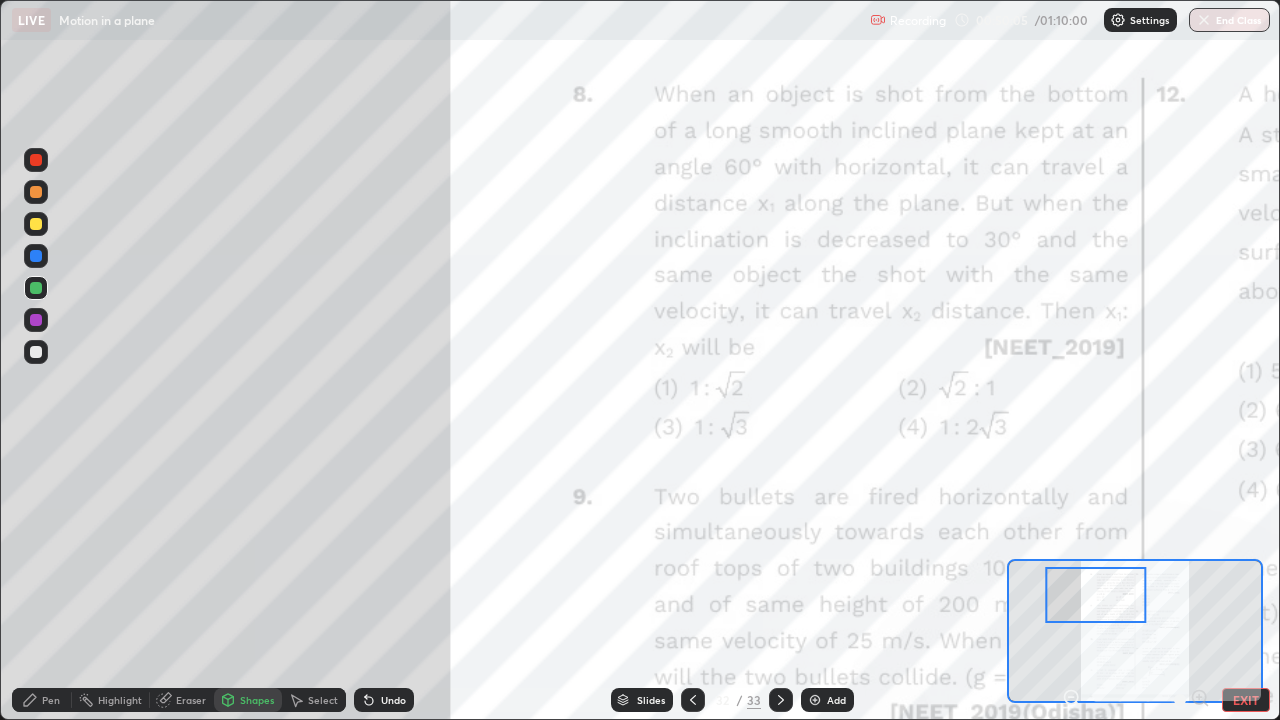 click at bounding box center (36, 224) 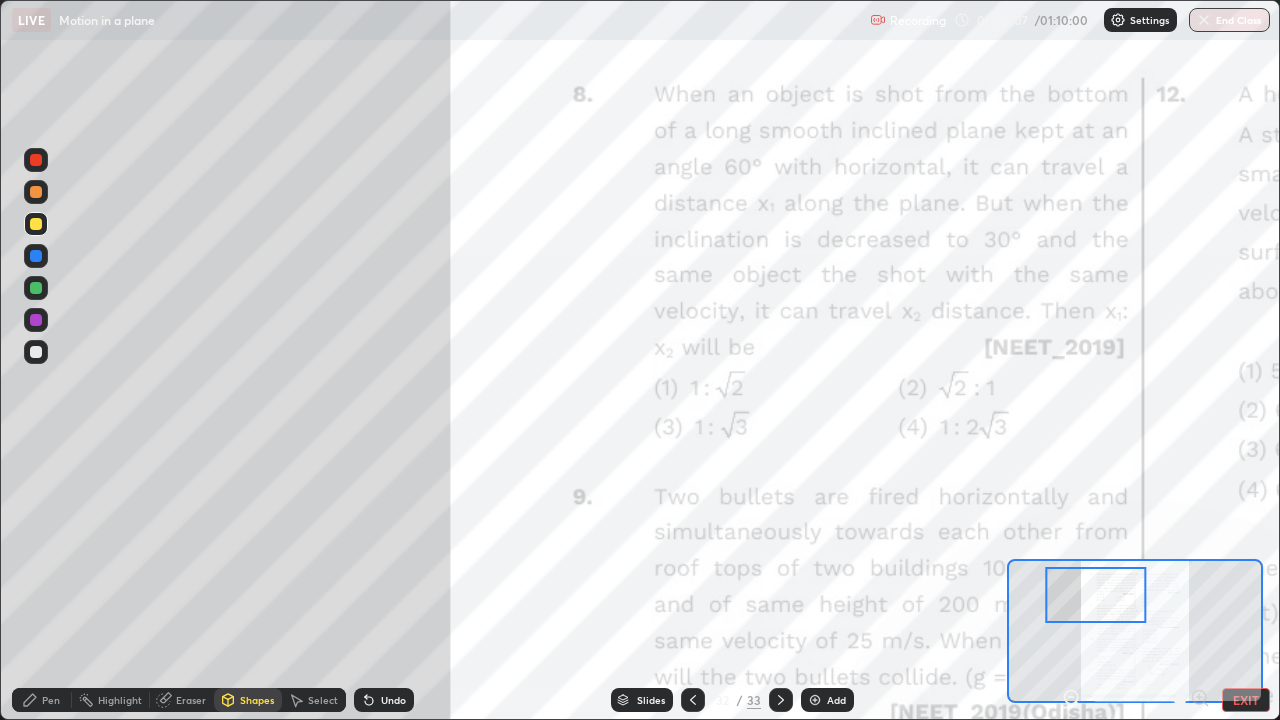 click on "Undo" at bounding box center [393, 700] 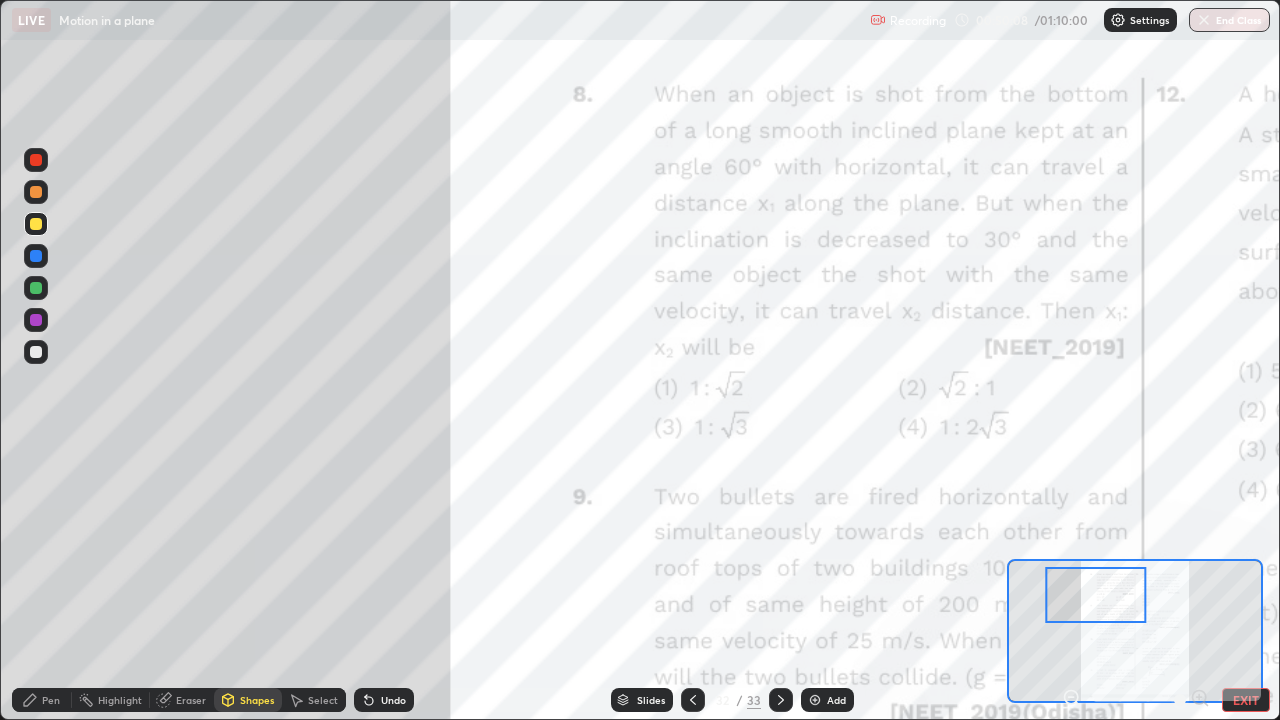 click on "Pen" at bounding box center [51, 700] 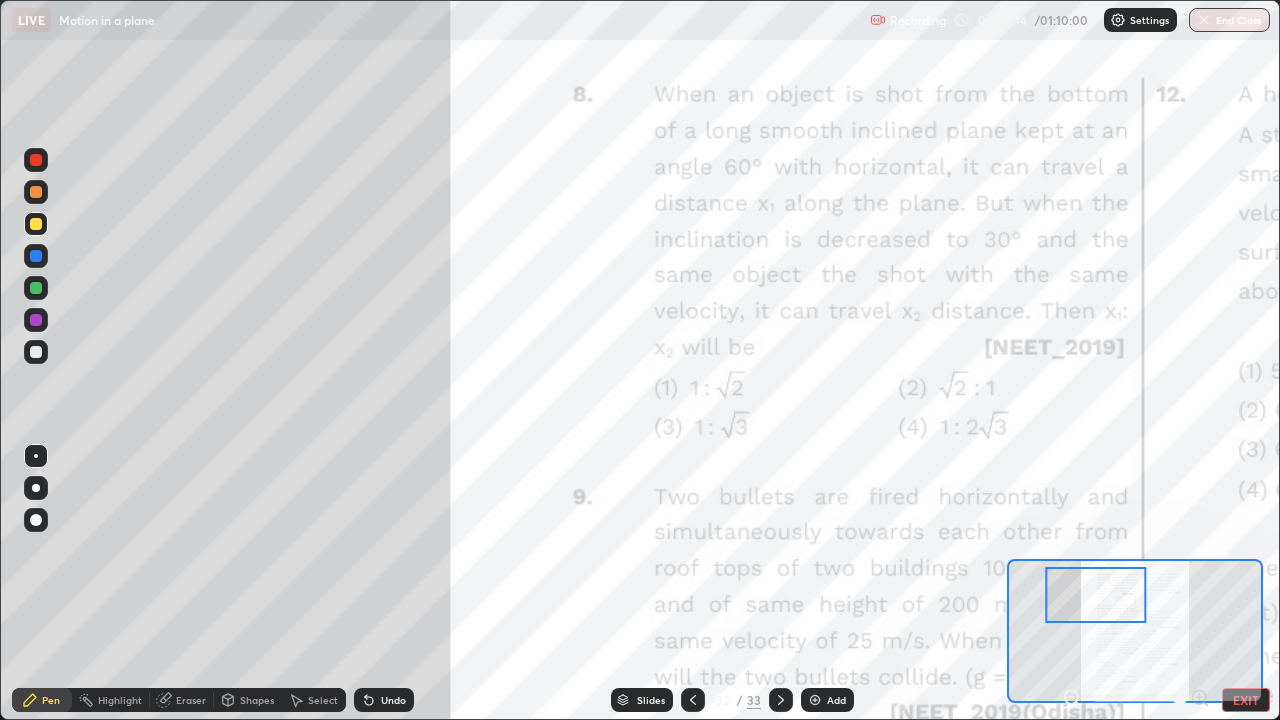 click at bounding box center [36, 192] 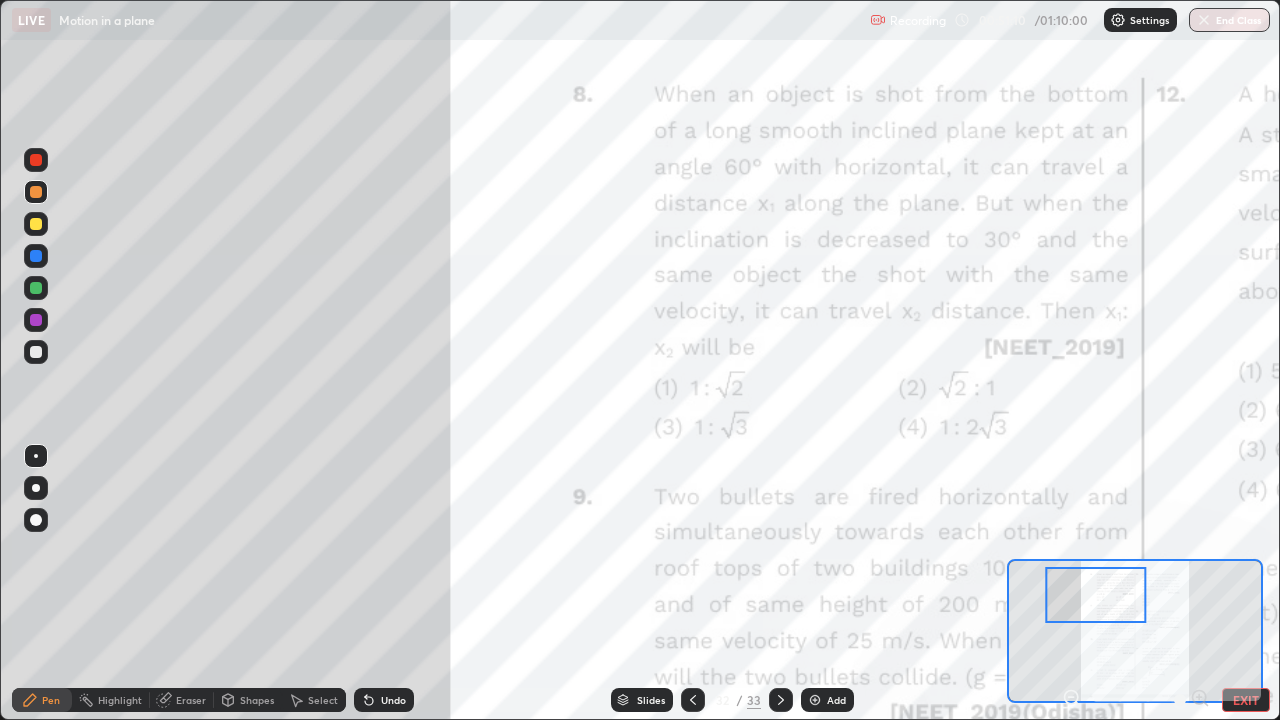 click at bounding box center [36, 160] 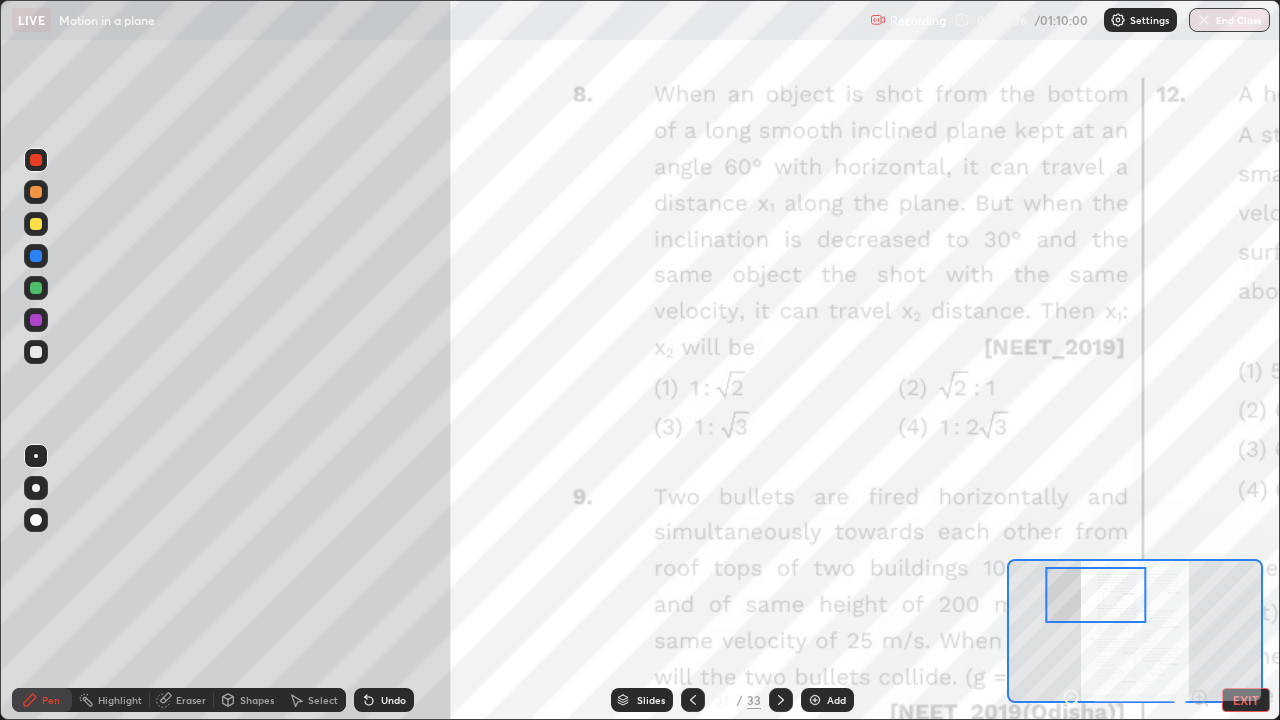click at bounding box center (36, 224) 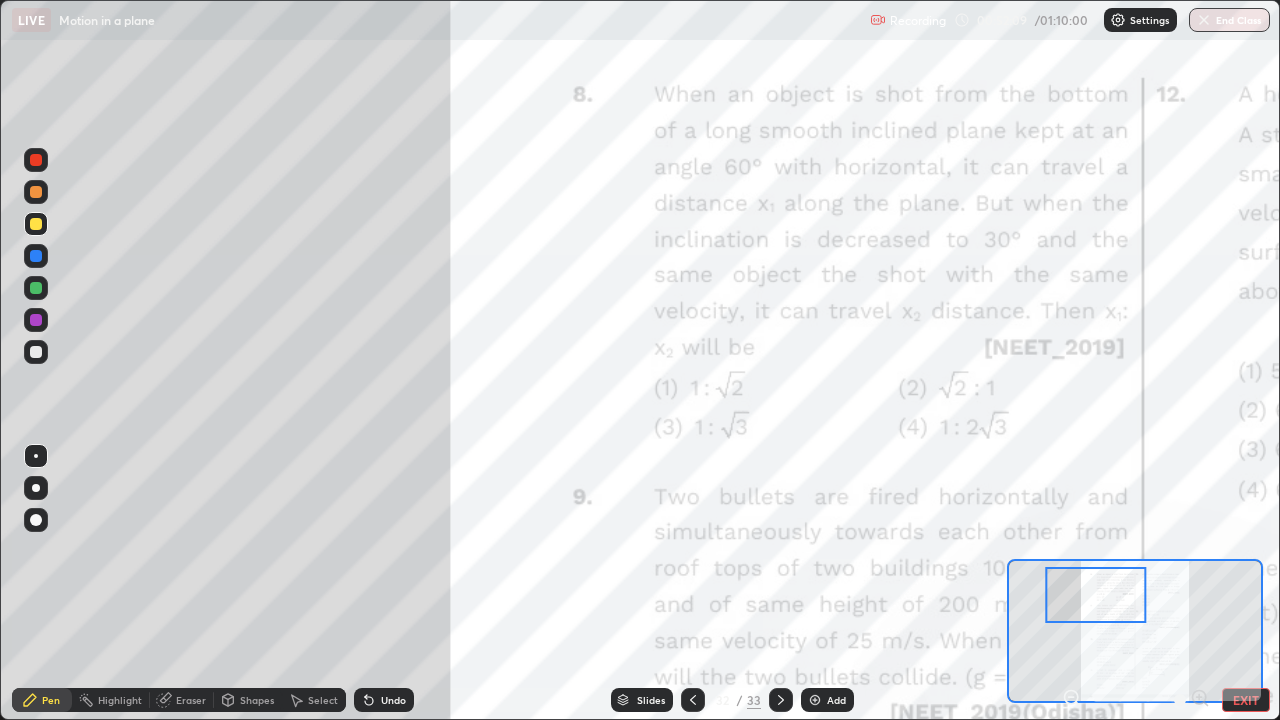click at bounding box center [36, 256] 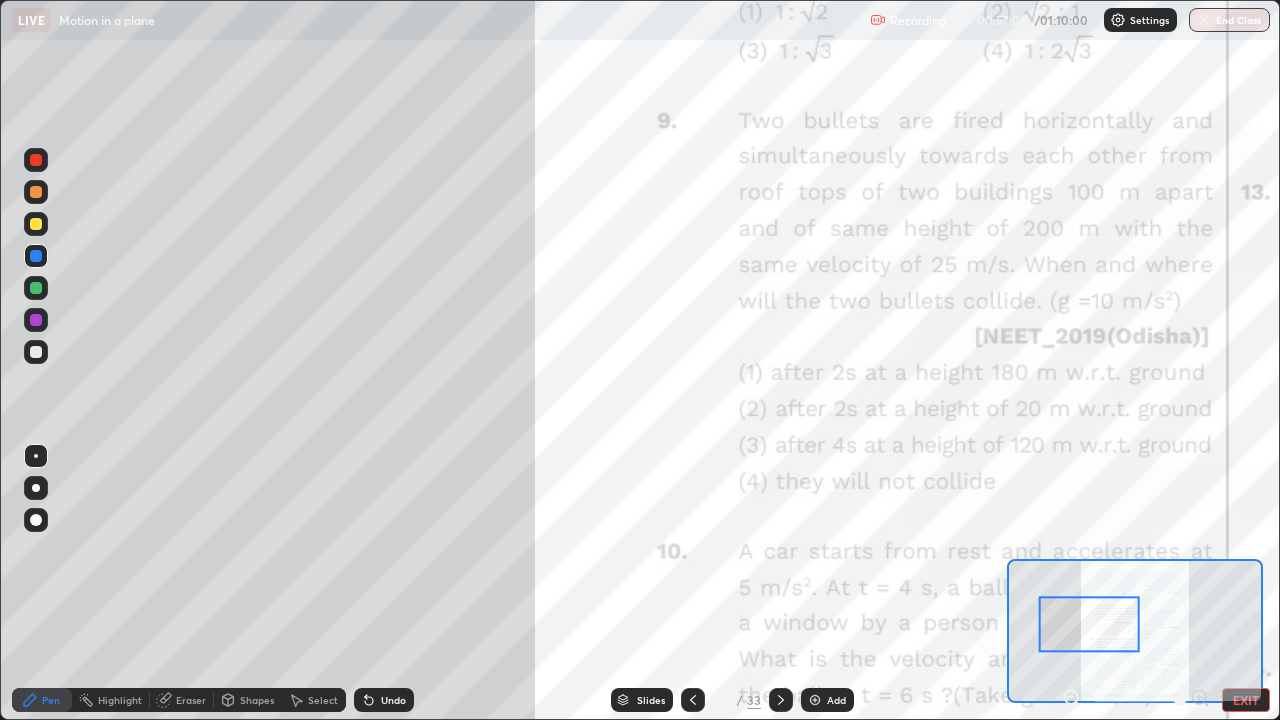 click at bounding box center [36, 288] 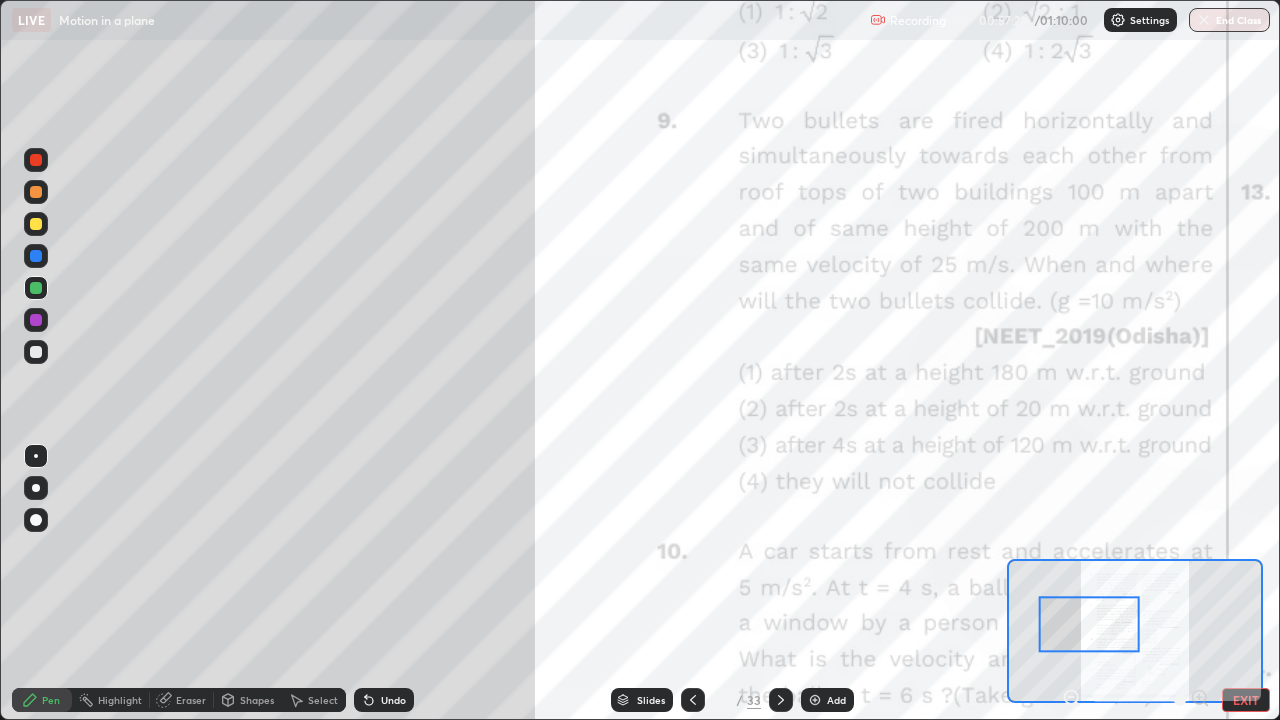 click at bounding box center (36, 224) 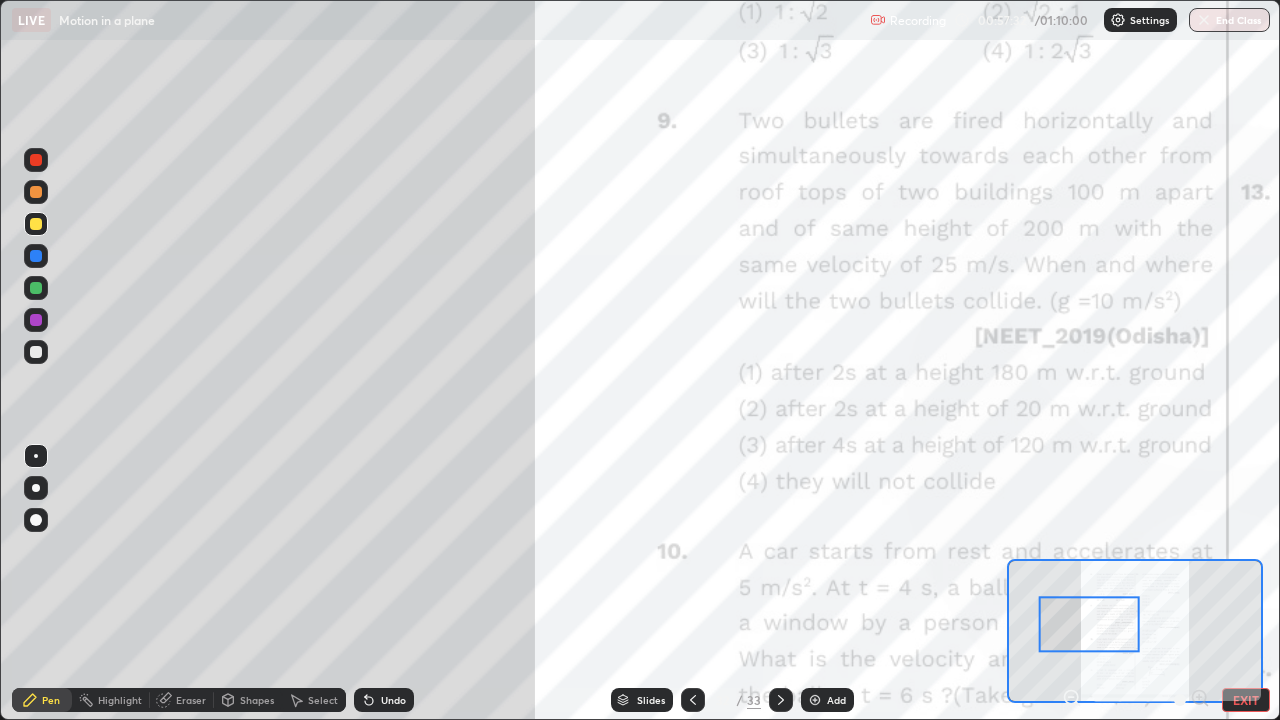click at bounding box center (36, 160) 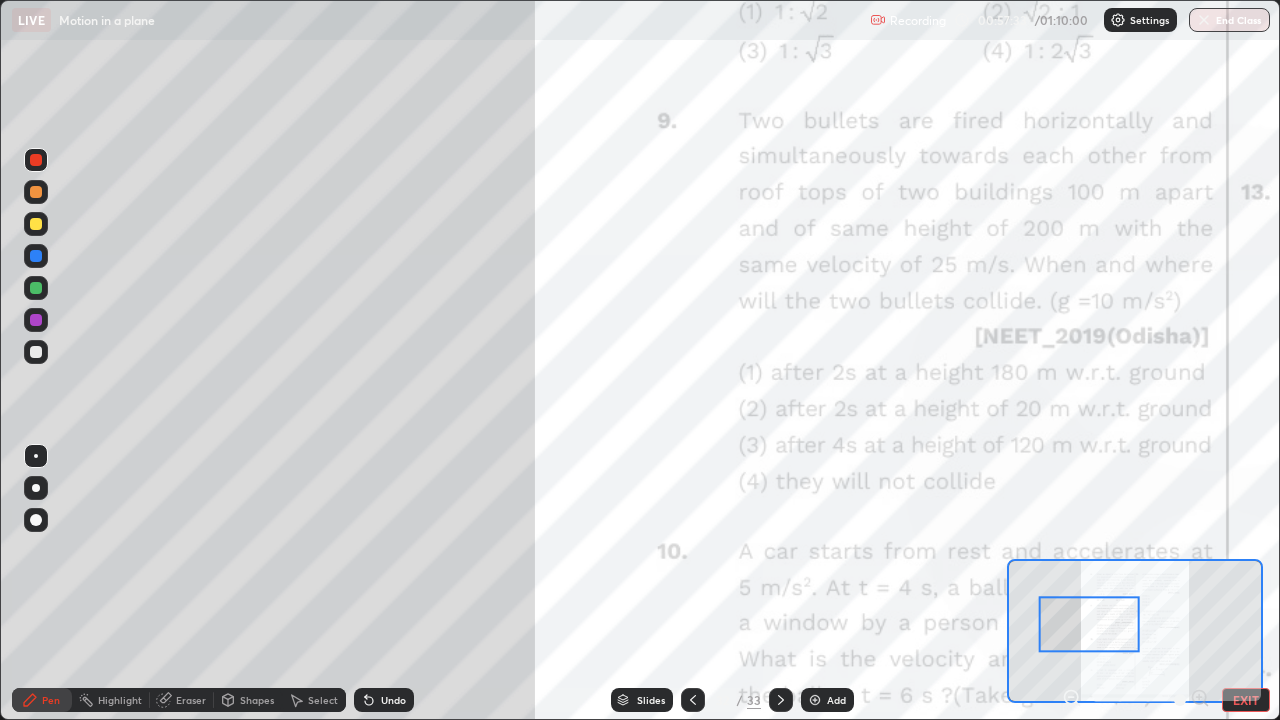 click on "Shapes" at bounding box center [257, 700] 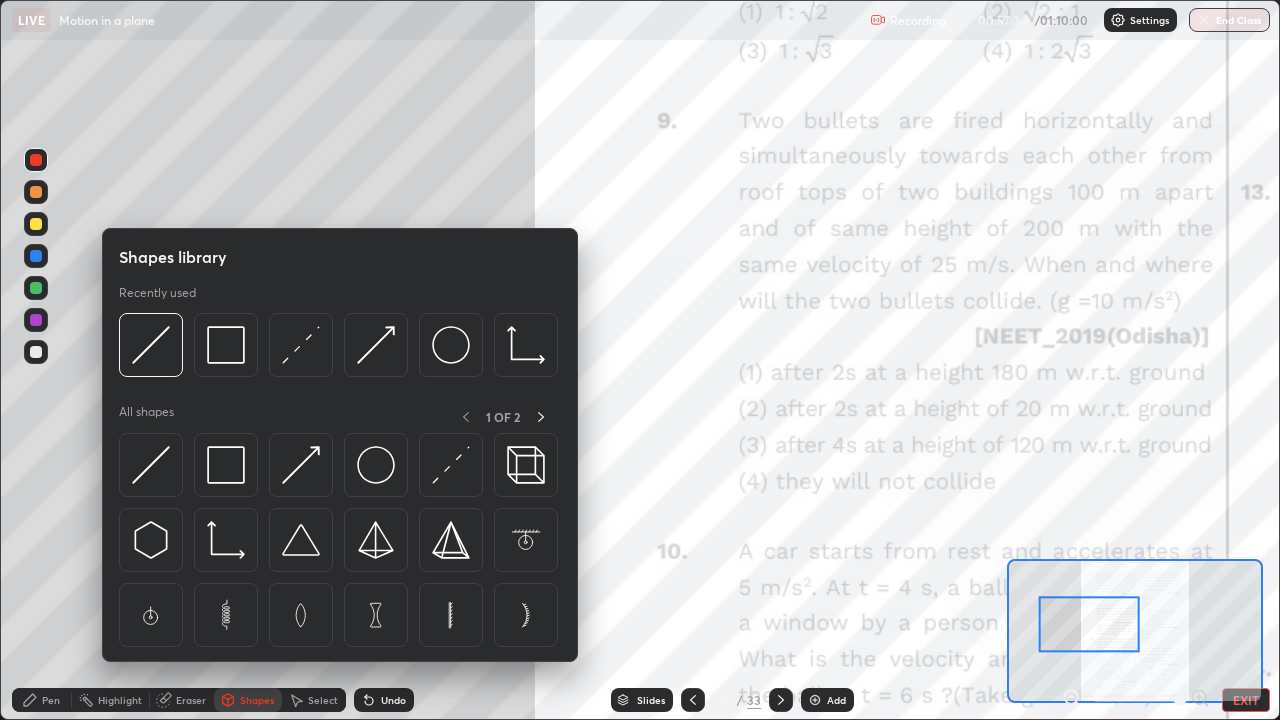 click on "Eraser" at bounding box center (191, 700) 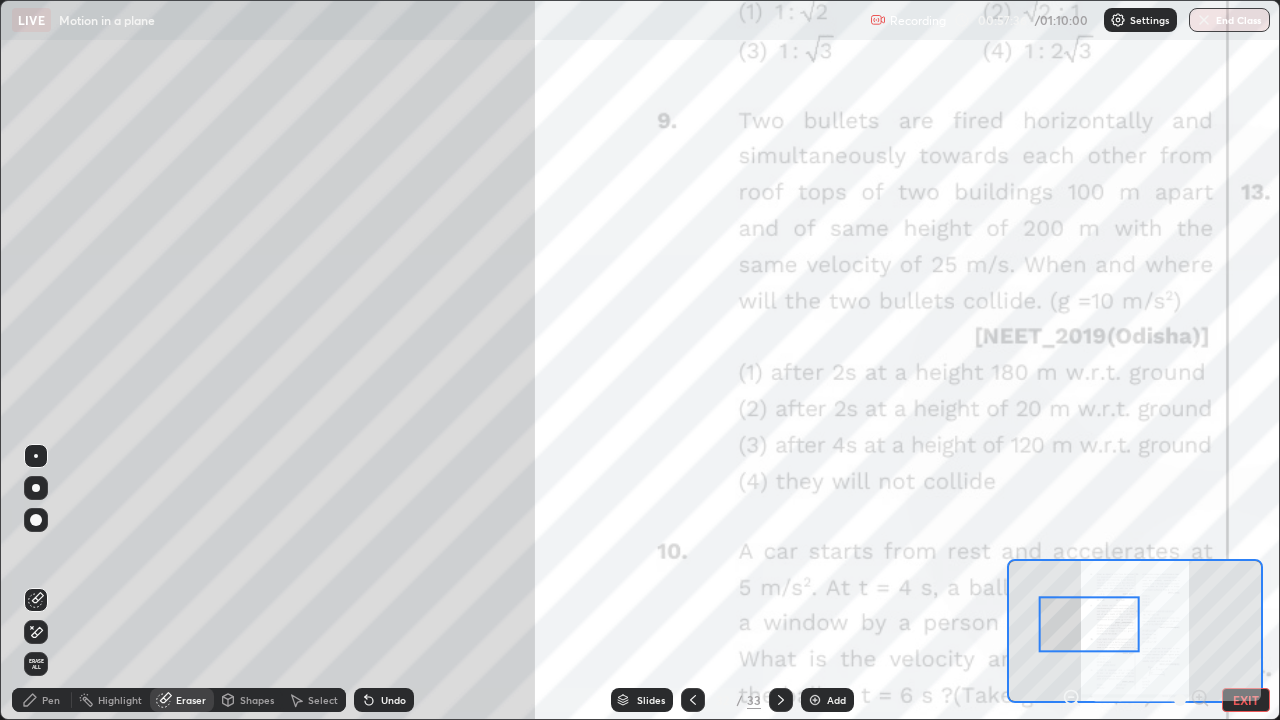click on "Pen" at bounding box center (51, 700) 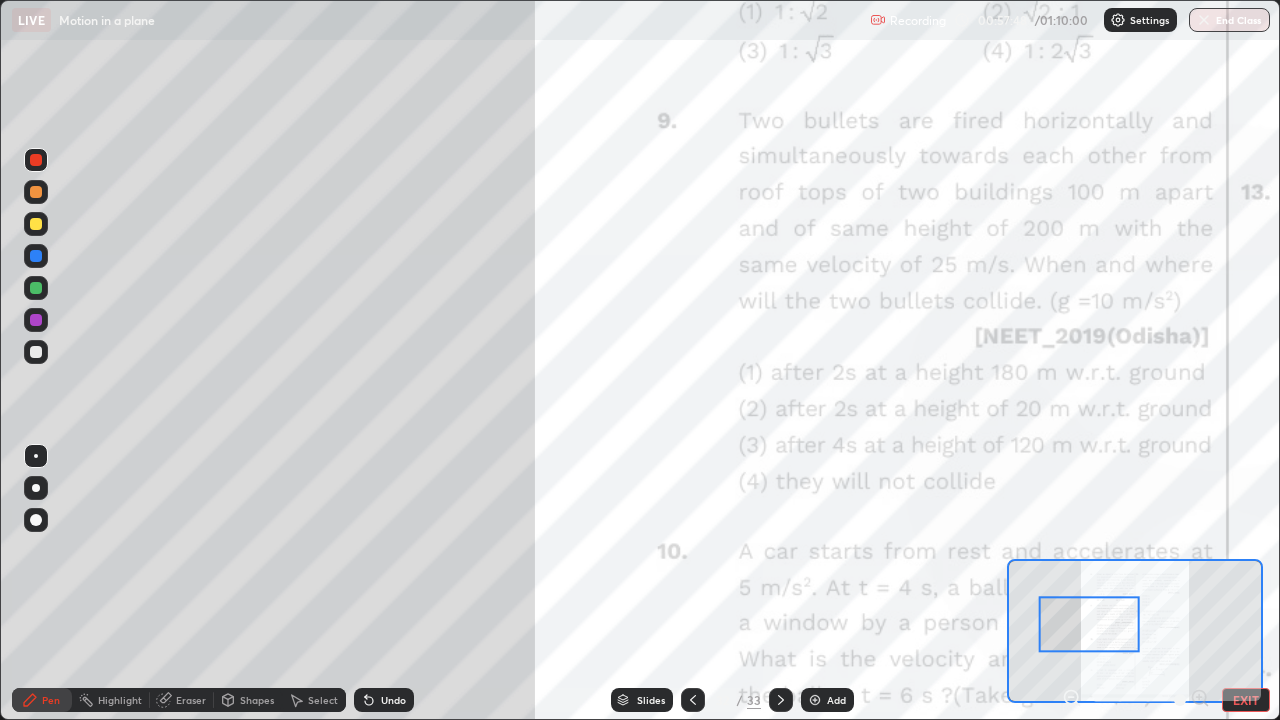 click on "Eraser" at bounding box center (191, 700) 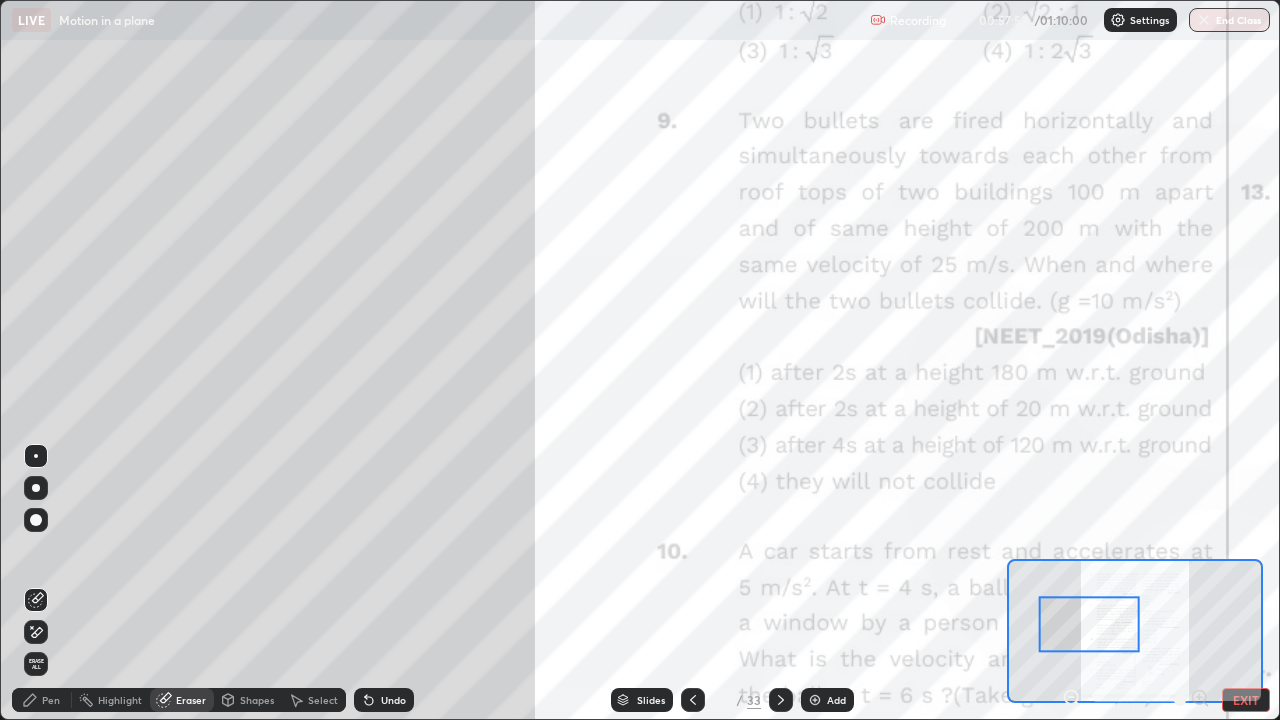 click on "Pen" at bounding box center (51, 700) 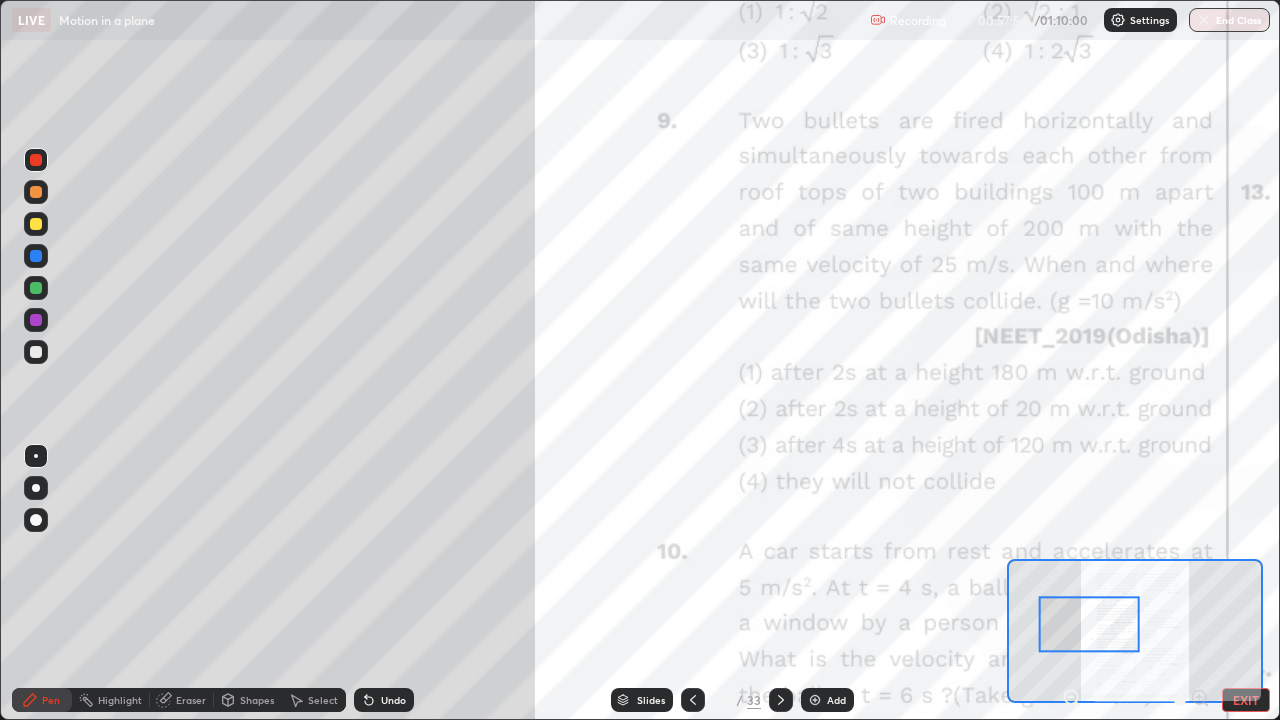 click on "Undo" at bounding box center [393, 700] 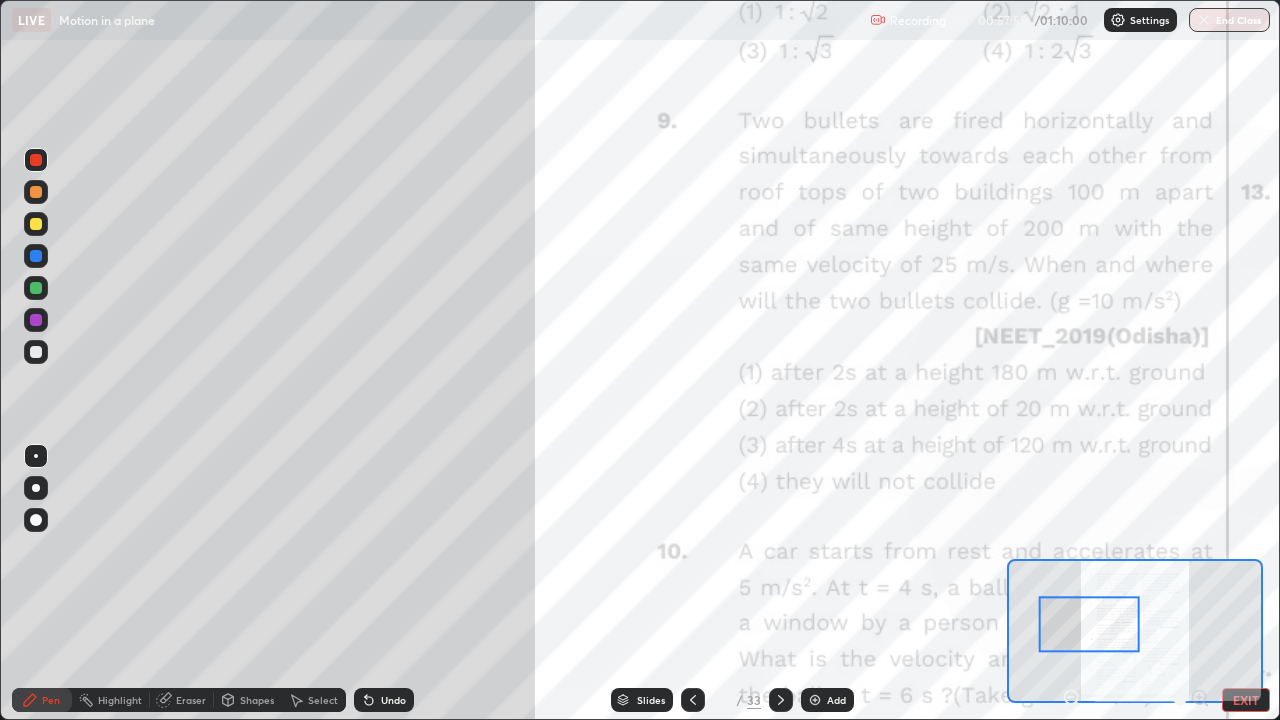 click at bounding box center (36, 288) 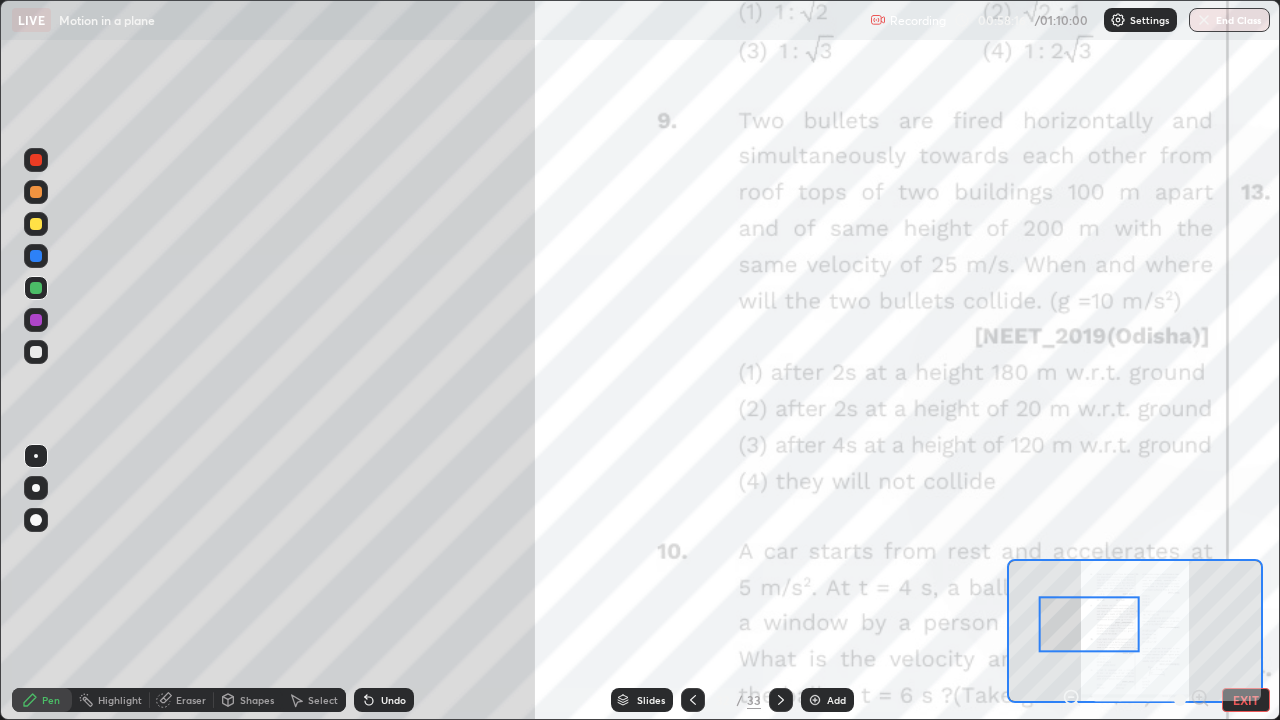 click at bounding box center [36, 224] 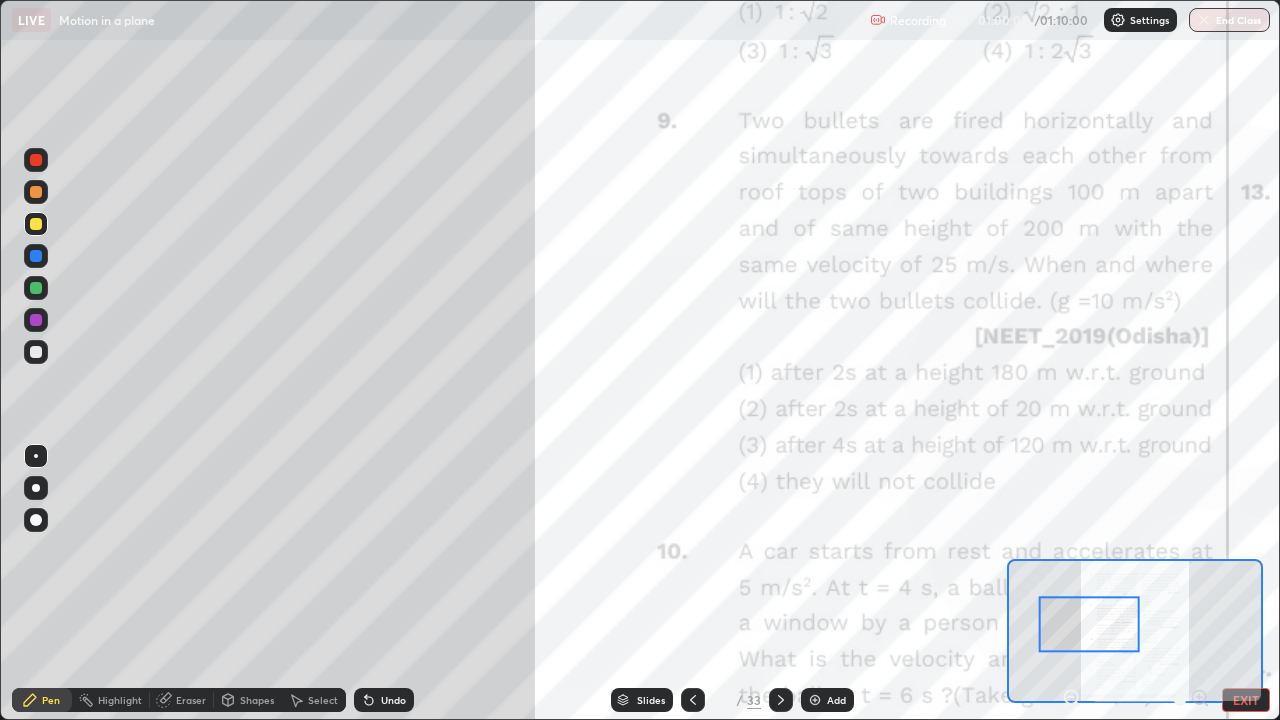 click at bounding box center [36, 256] 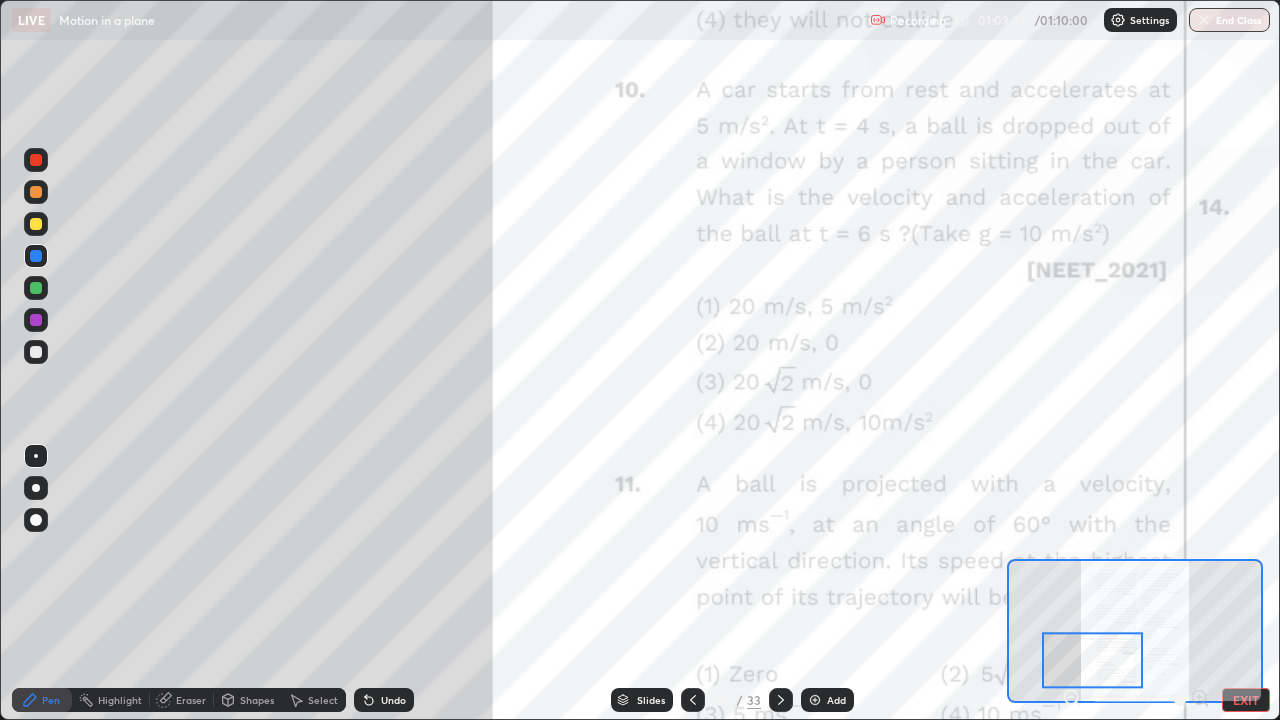 click at bounding box center [36, 256] 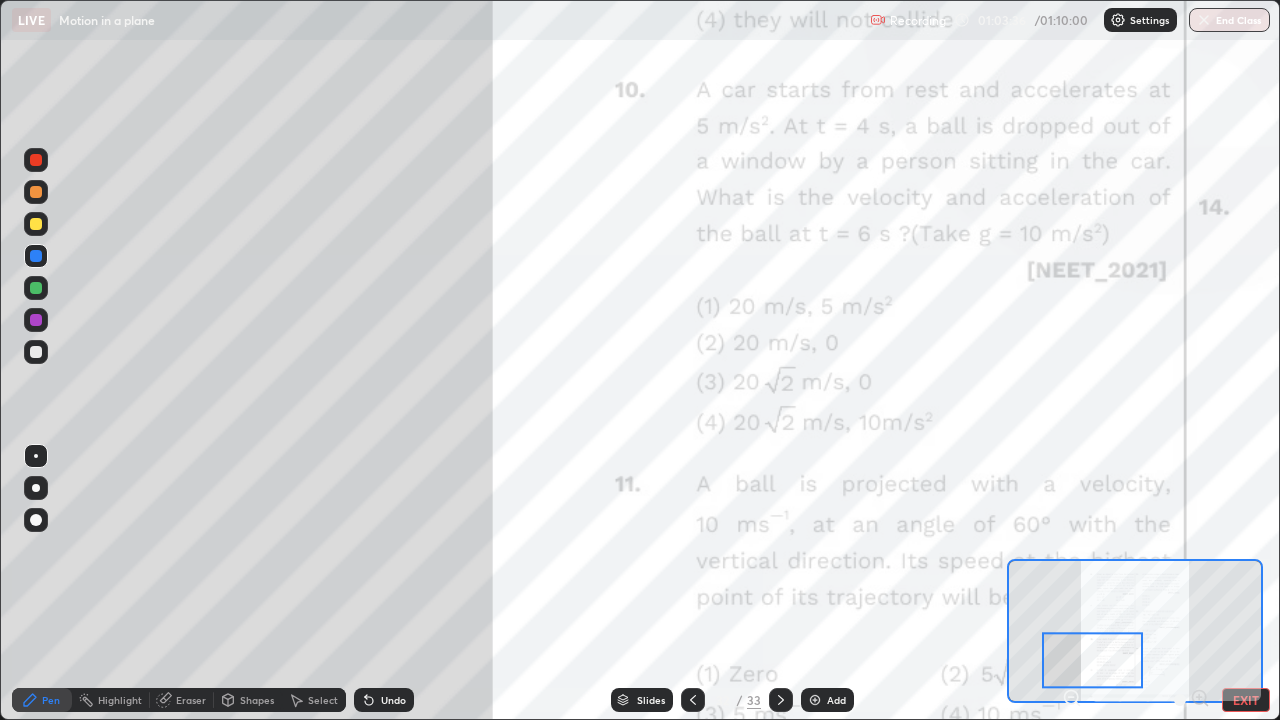 click at bounding box center [36, 288] 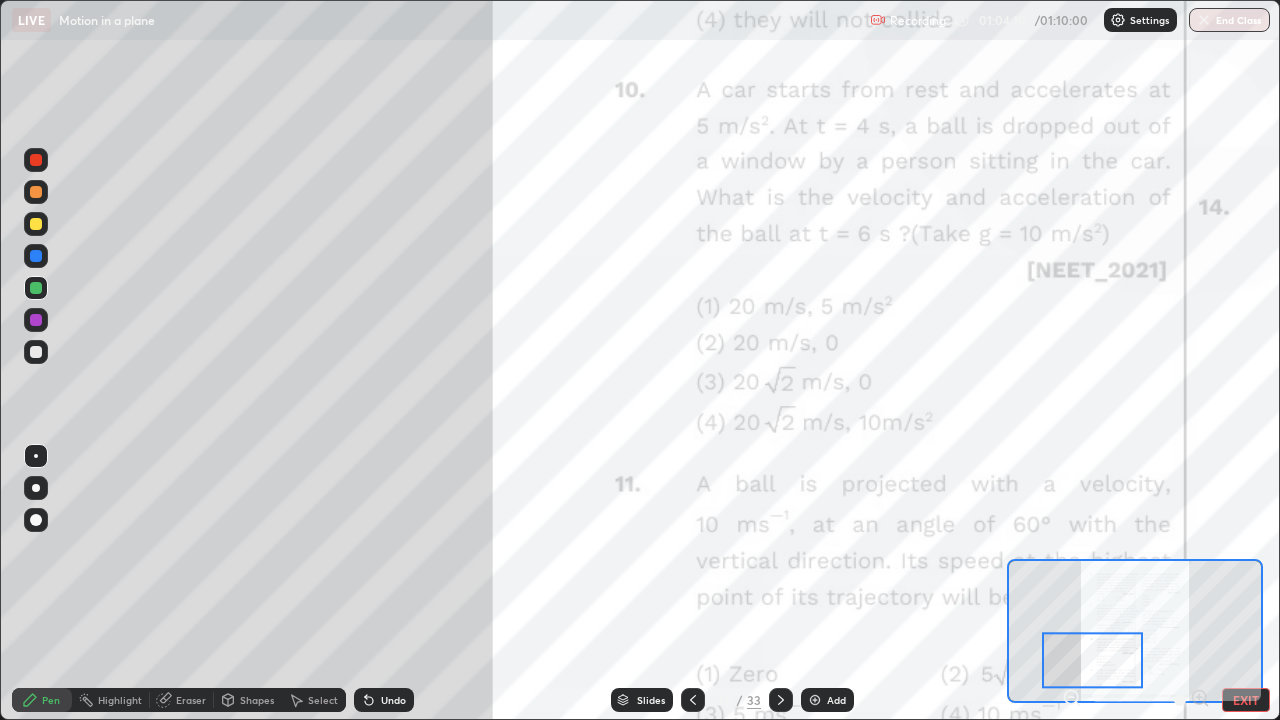 click at bounding box center (36, 192) 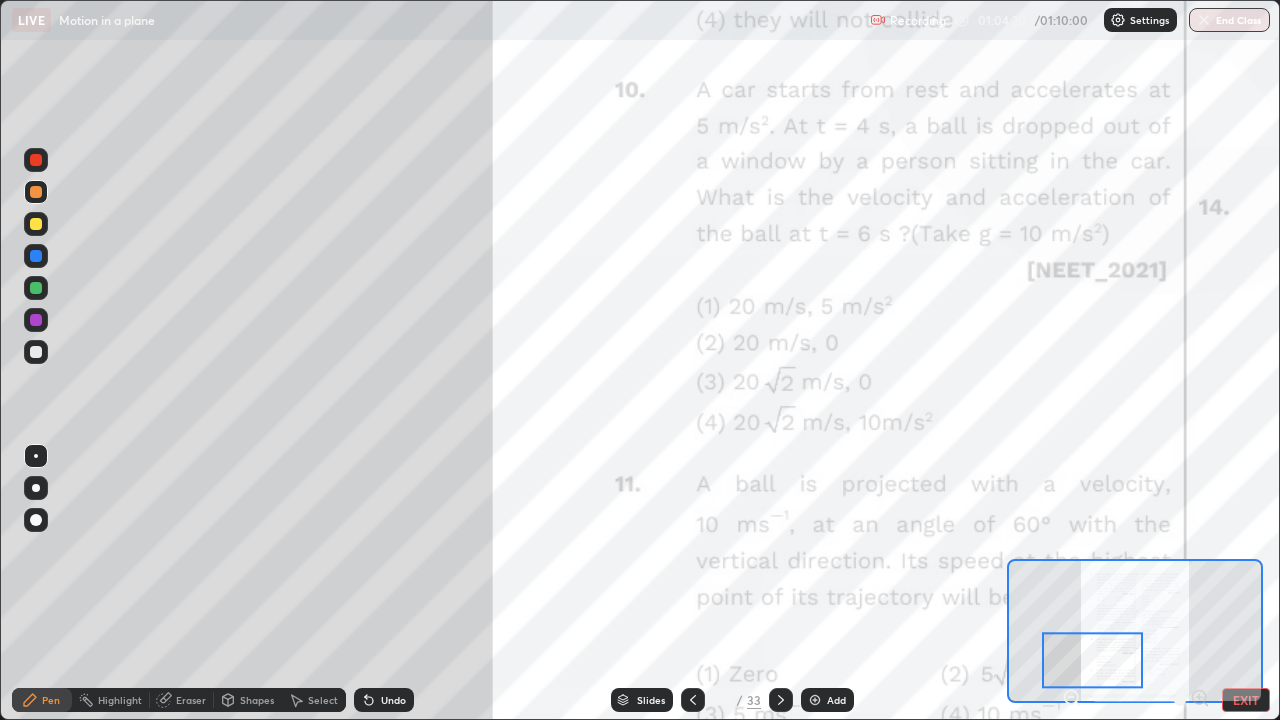 click at bounding box center [36, 288] 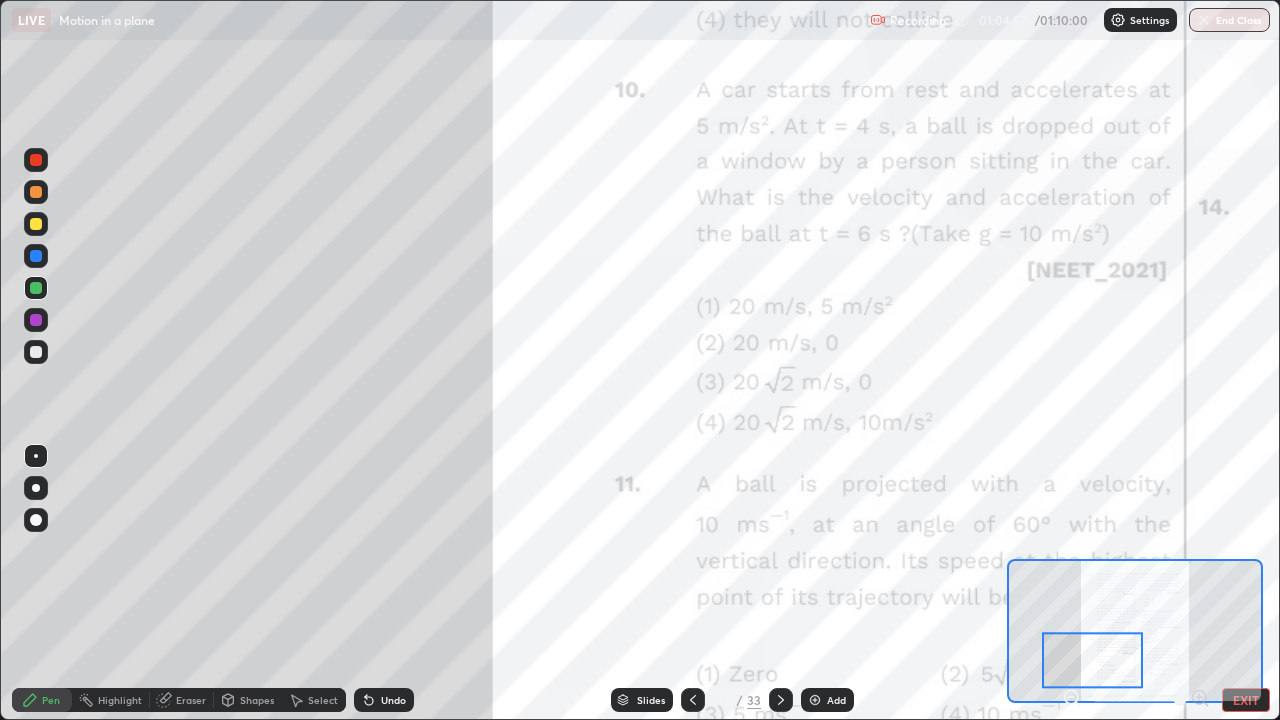 click at bounding box center (36, 192) 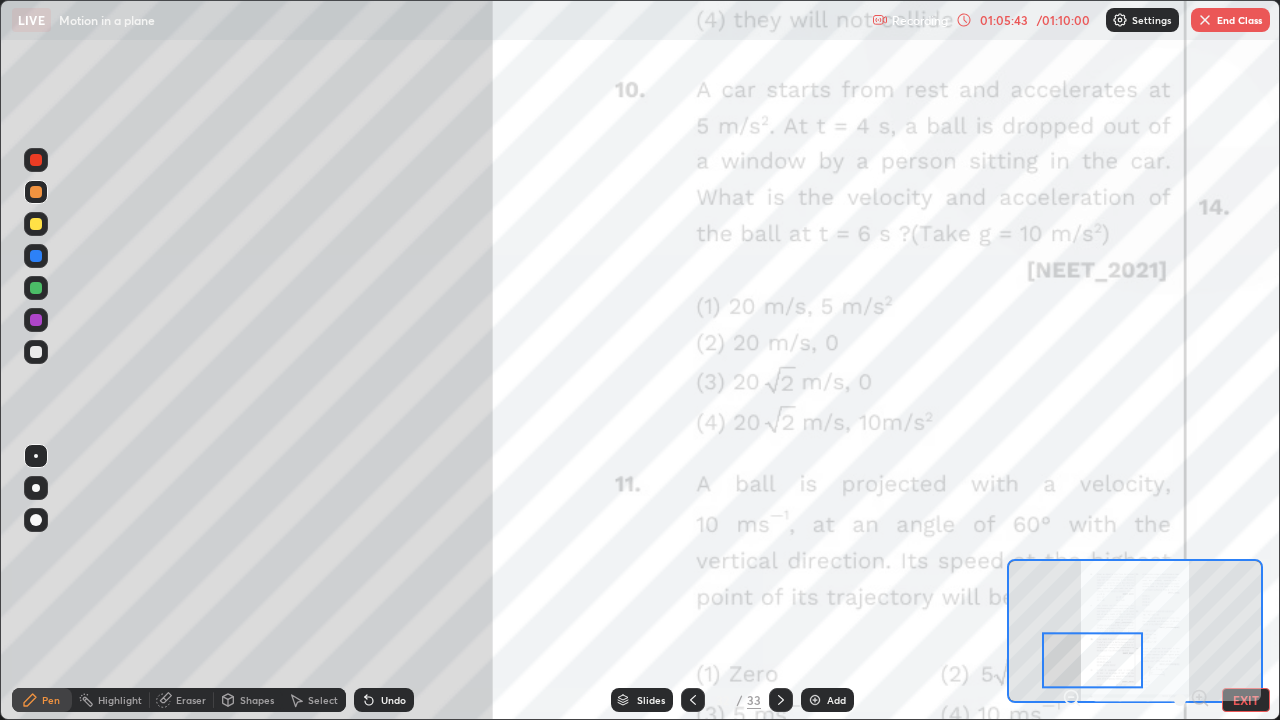 click at bounding box center [36, 288] 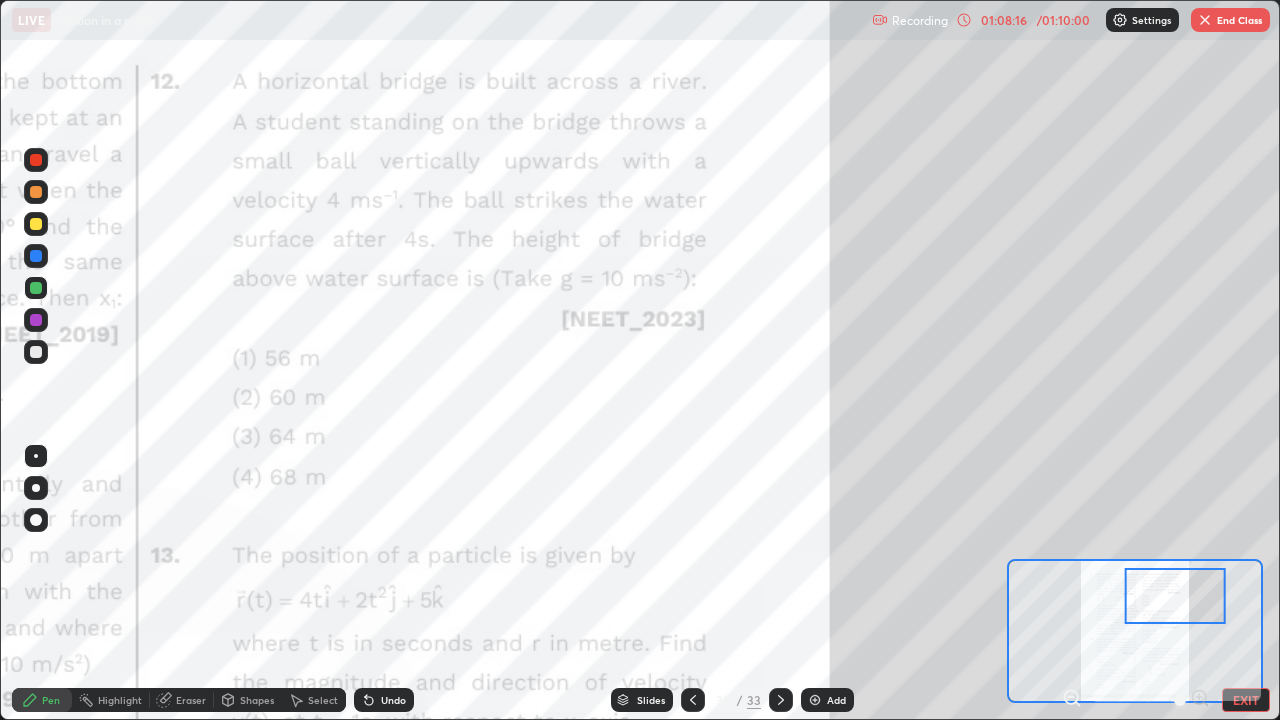 click at bounding box center [36, 288] 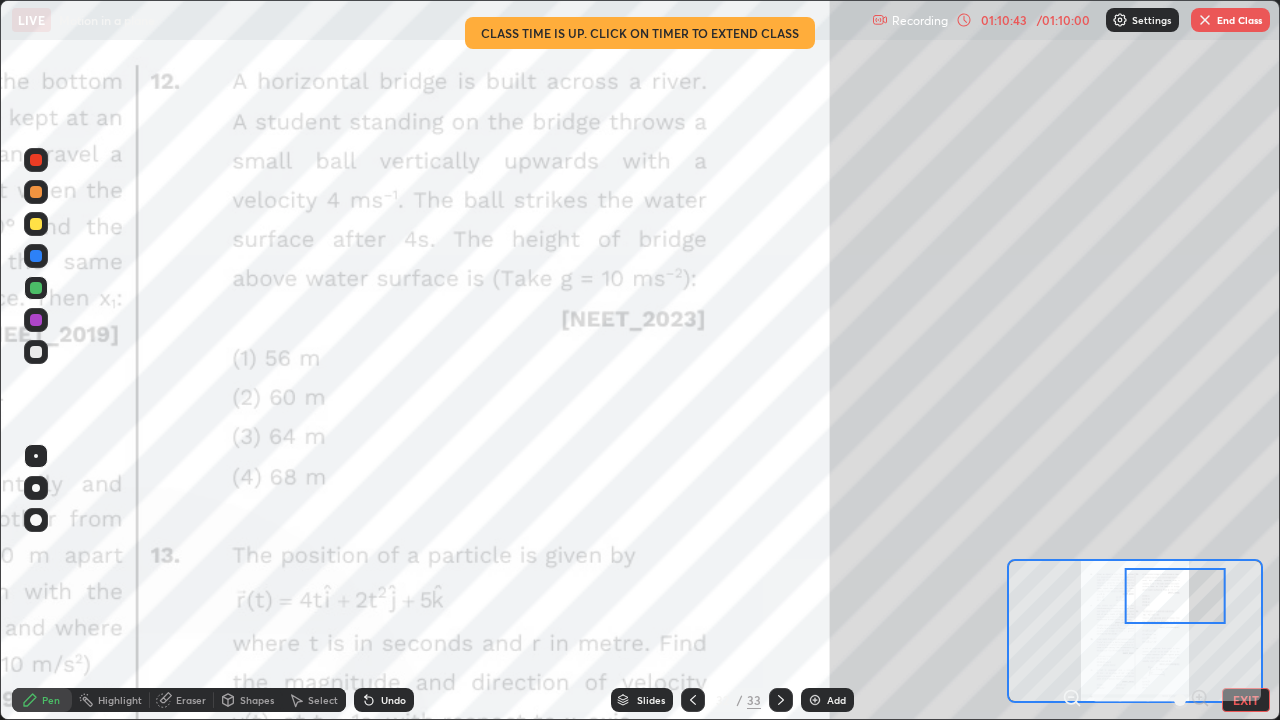 click on "End Class" at bounding box center [1230, 20] 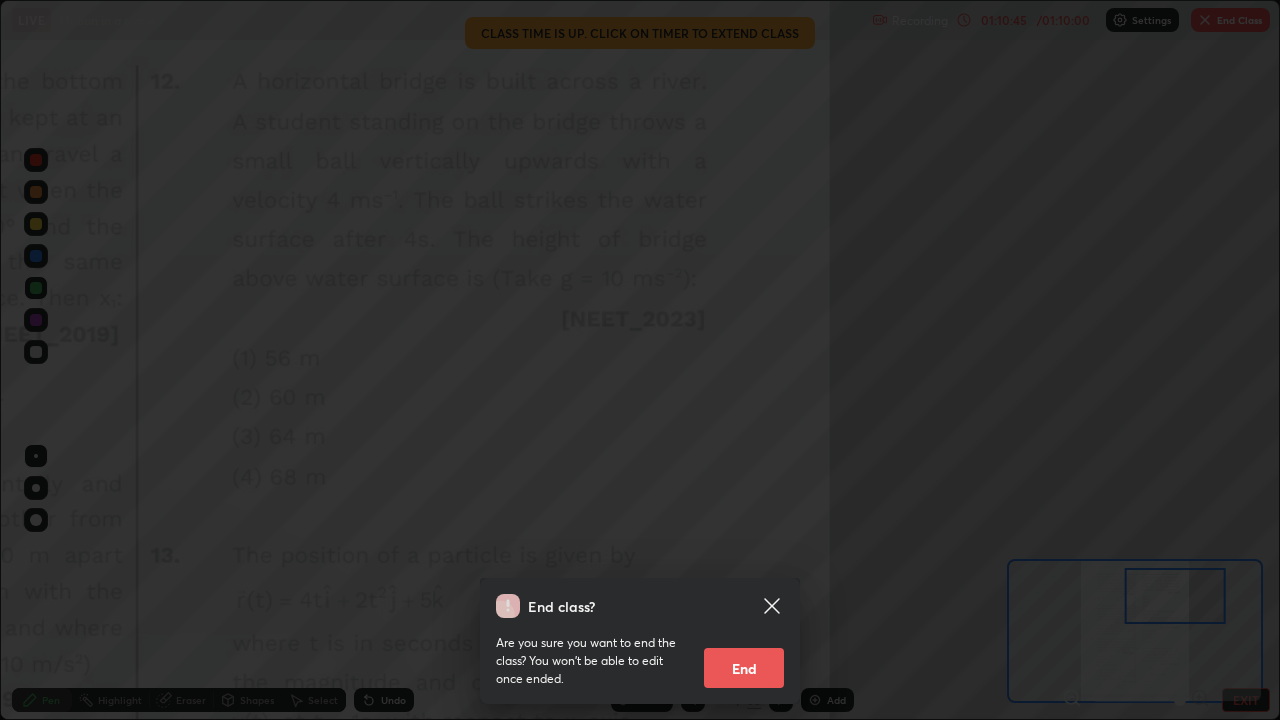 click on "End" at bounding box center (744, 668) 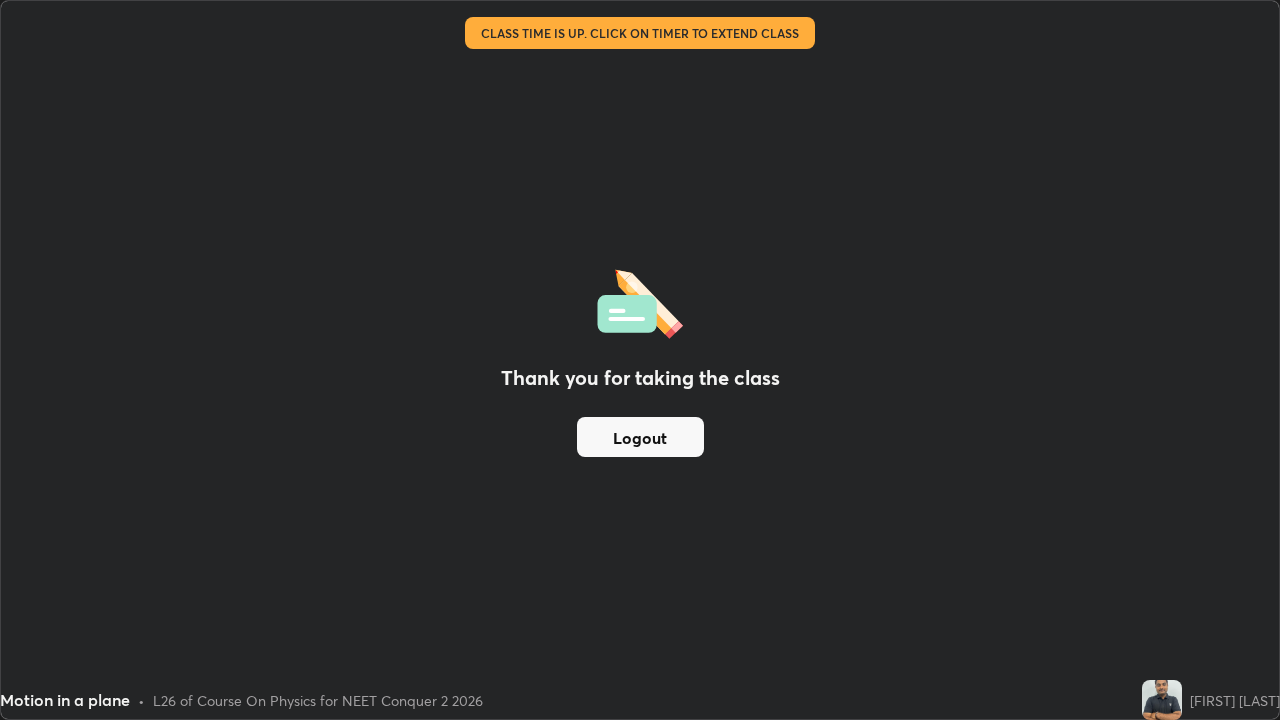 click on "Logout" at bounding box center [640, 437] 